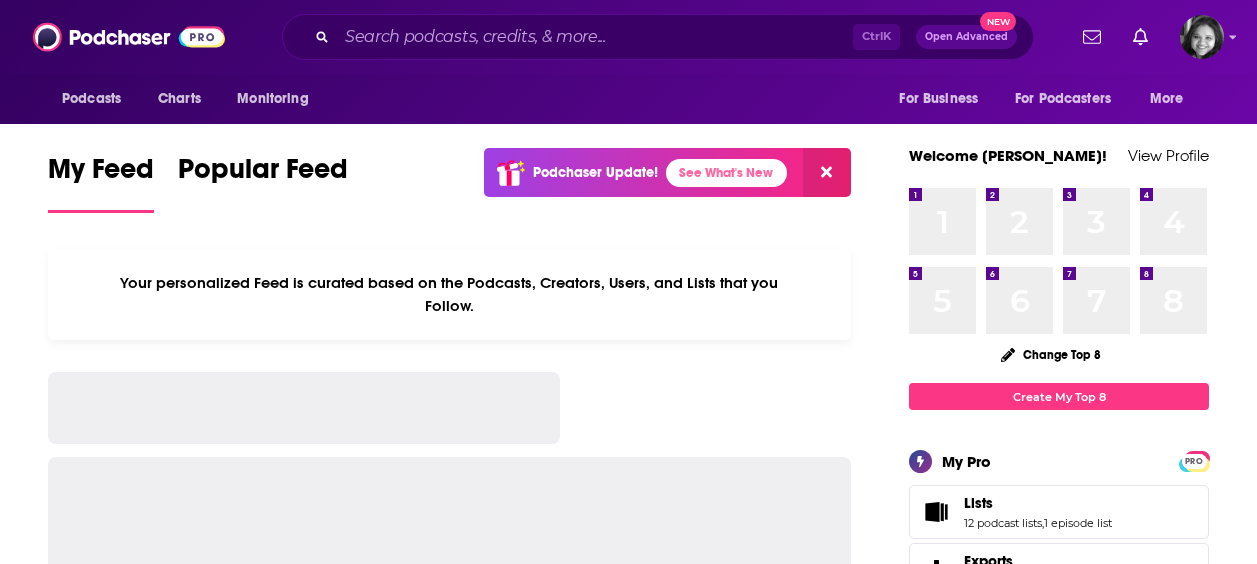 scroll, scrollTop: 0, scrollLeft: 0, axis: both 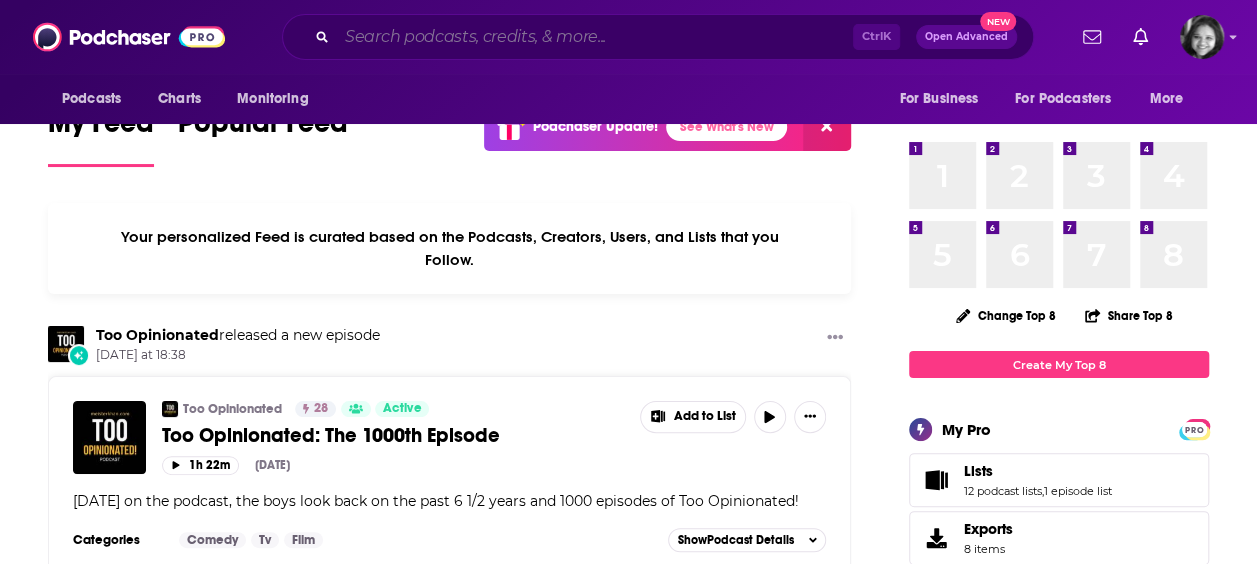 click at bounding box center [595, 37] 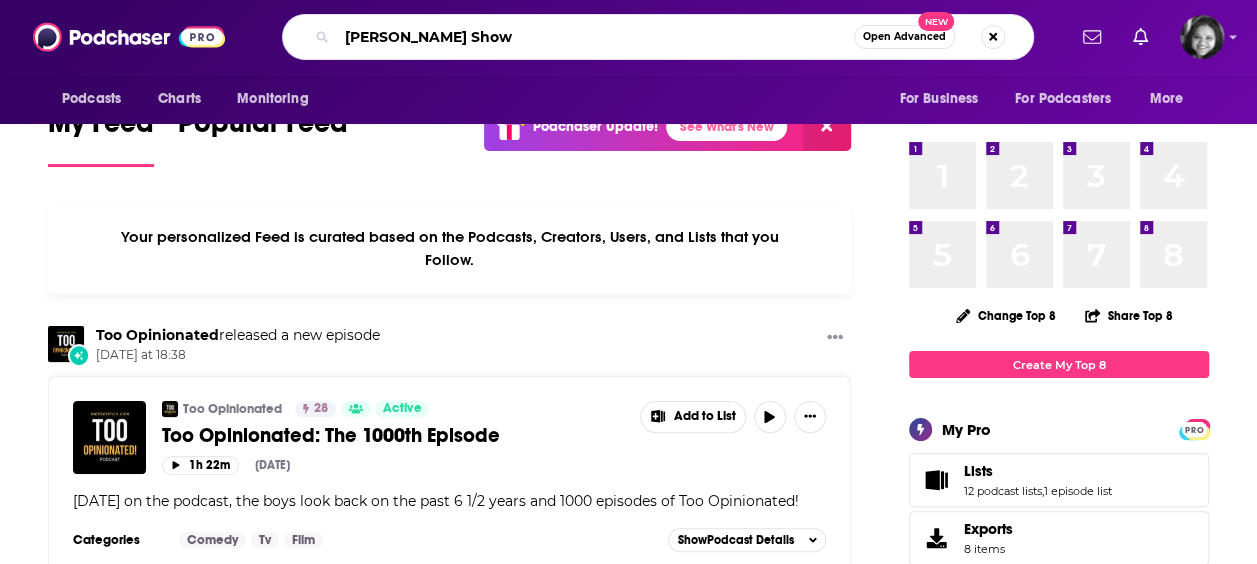 type on "[PERSON_NAME] Show" 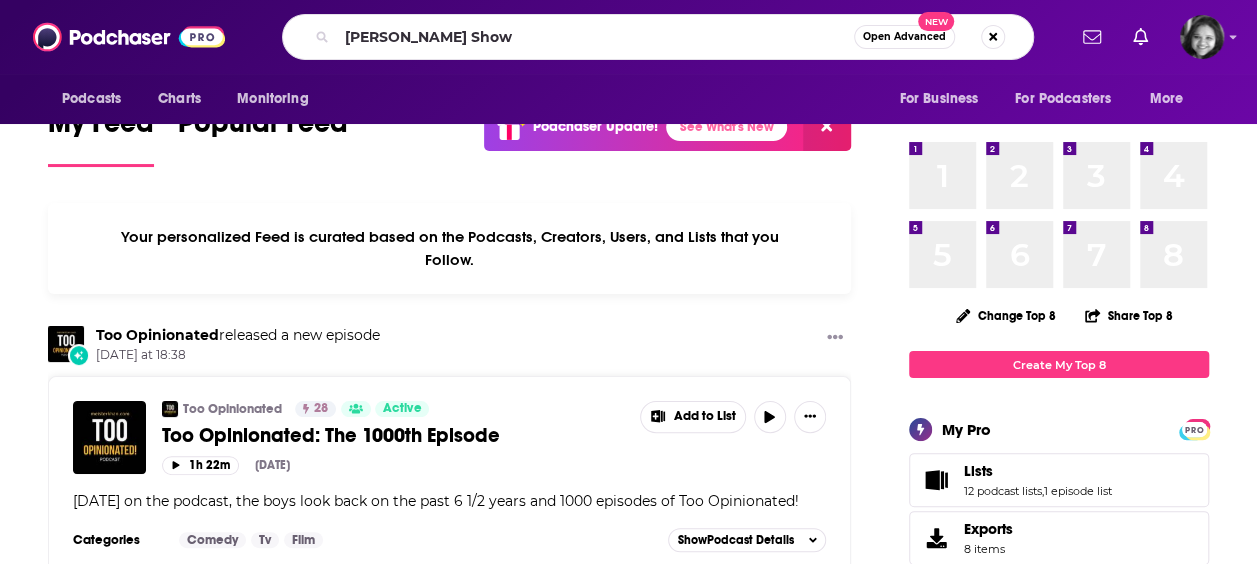 scroll, scrollTop: 0, scrollLeft: 0, axis: both 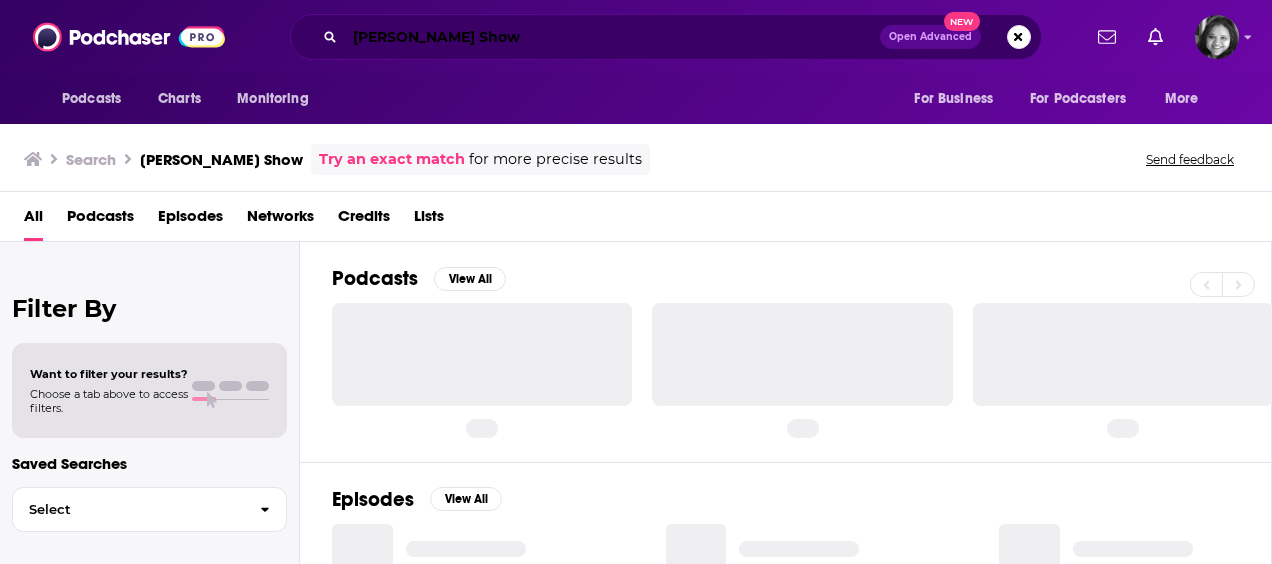 click on "[PERSON_NAME] Show" at bounding box center (612, 37) 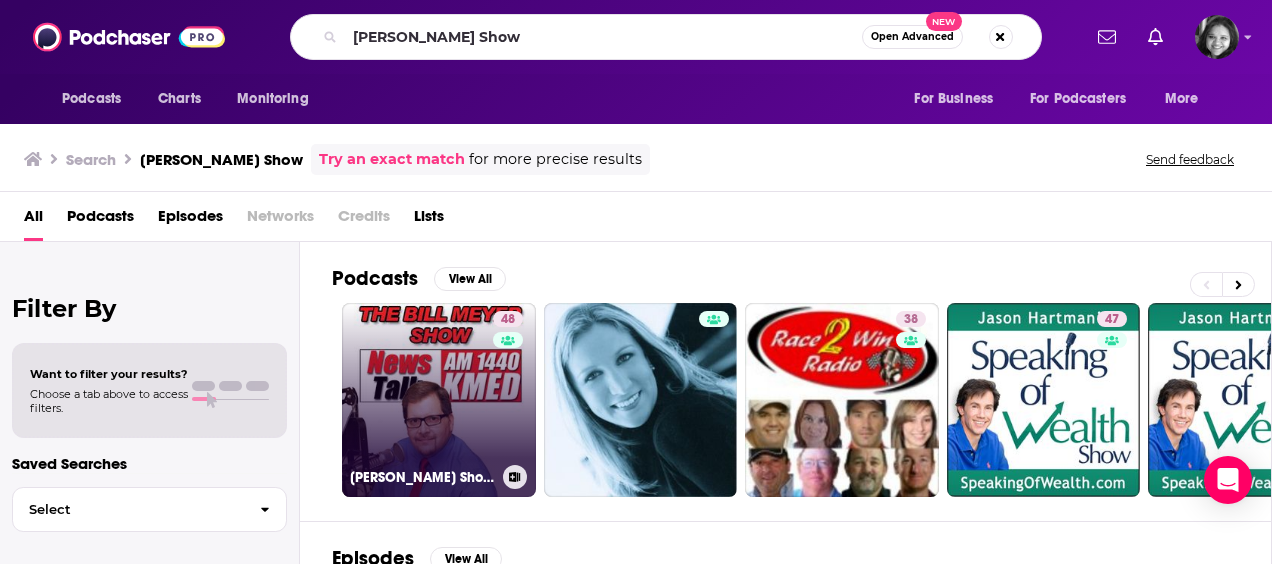 click on "48 [PERSON_NAME] Show Podcast - Sponsored by [PERSON_NAME] Drilling [DOMAIN_NAME]" at bounding box center (439, 400) 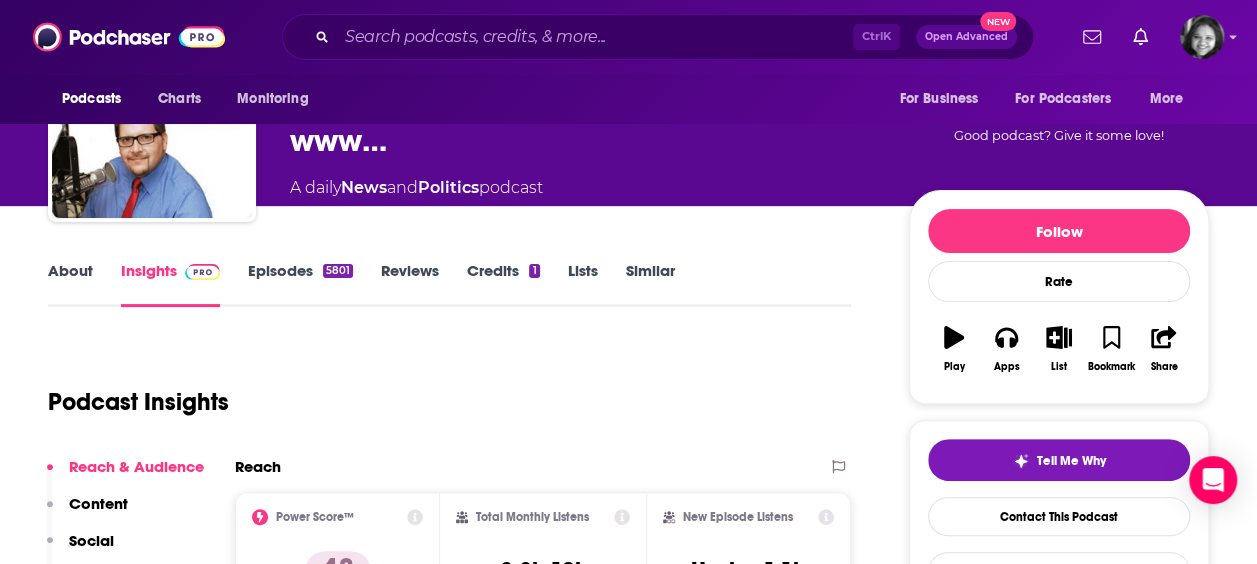 scroll, scrollTop: 0, scrollLeft: 0, axis: both 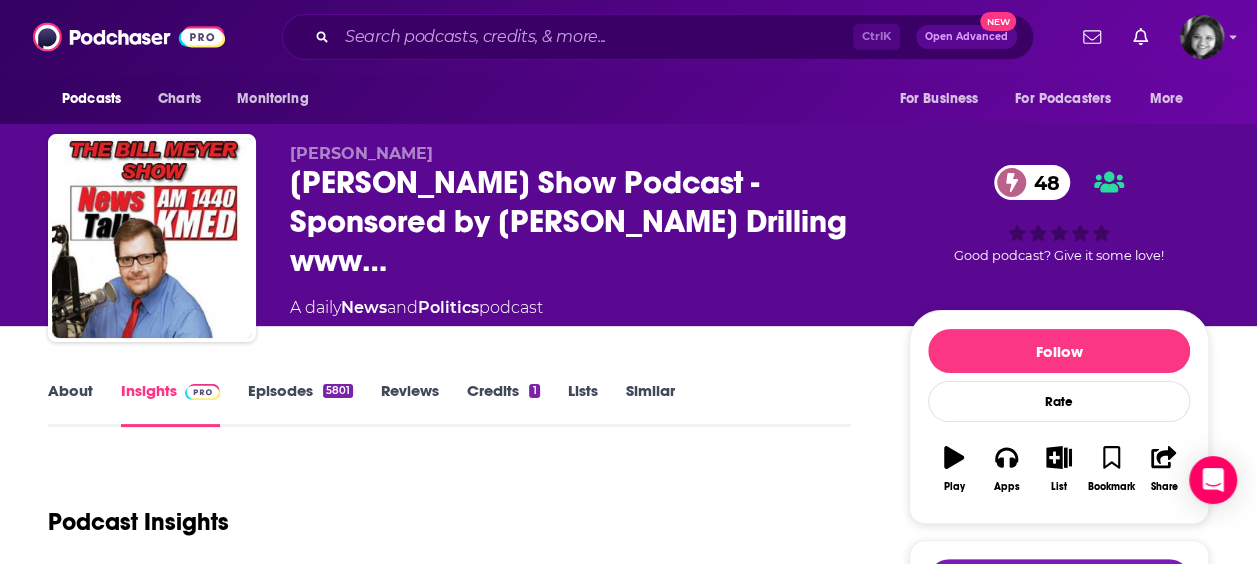 click on "Episodes 5801" at bounding box center (300, 404) 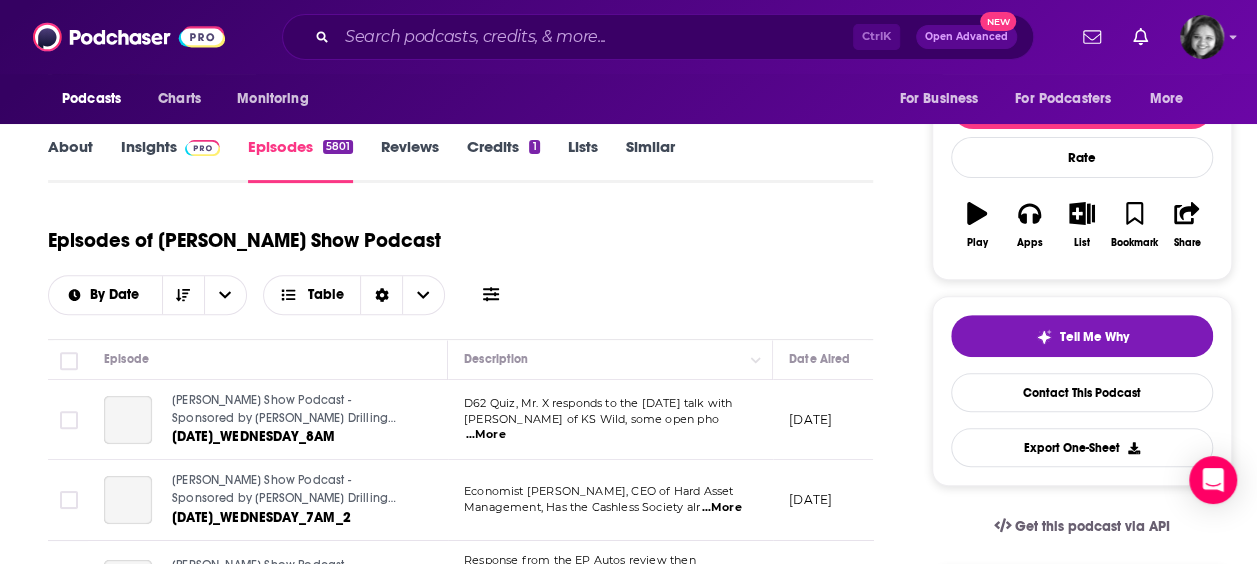 scroll, scrollTop: 240, scrollLeft: 0, axis: vertical 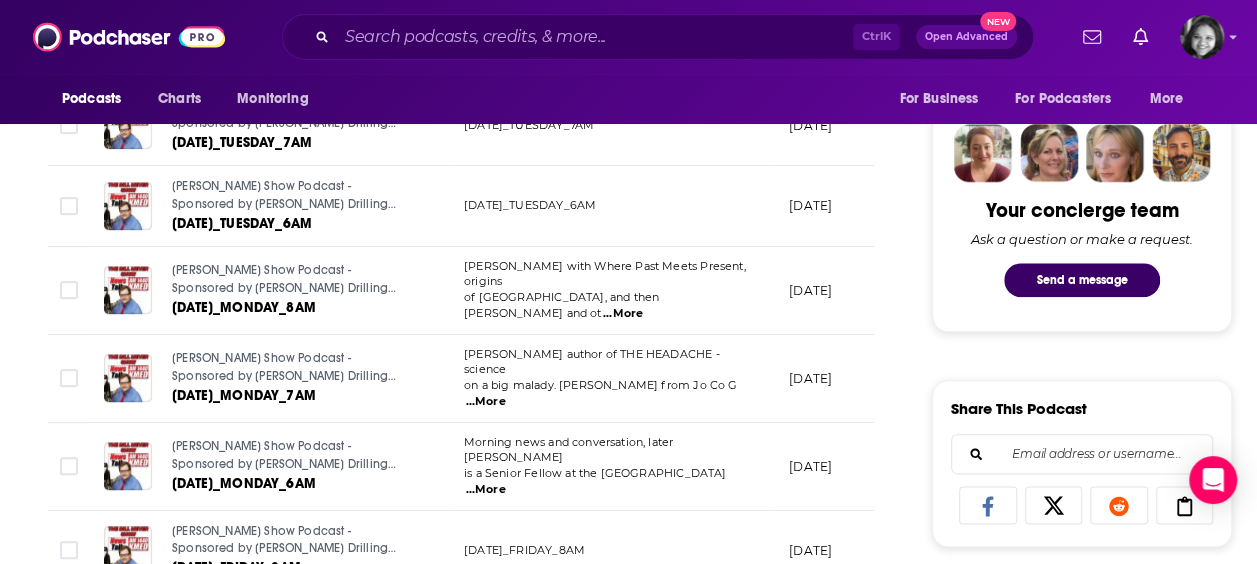 click on "...More" at bounding box center (486, 490) 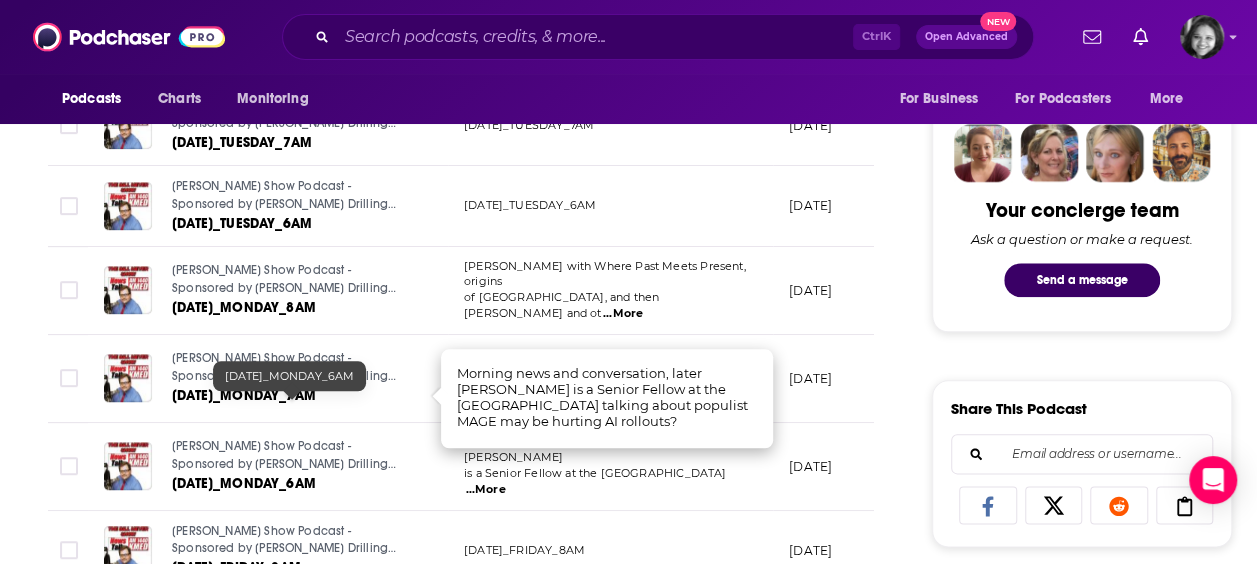click on "[DATE]_MONDAY_6AM" at bounding box center (244, 483) 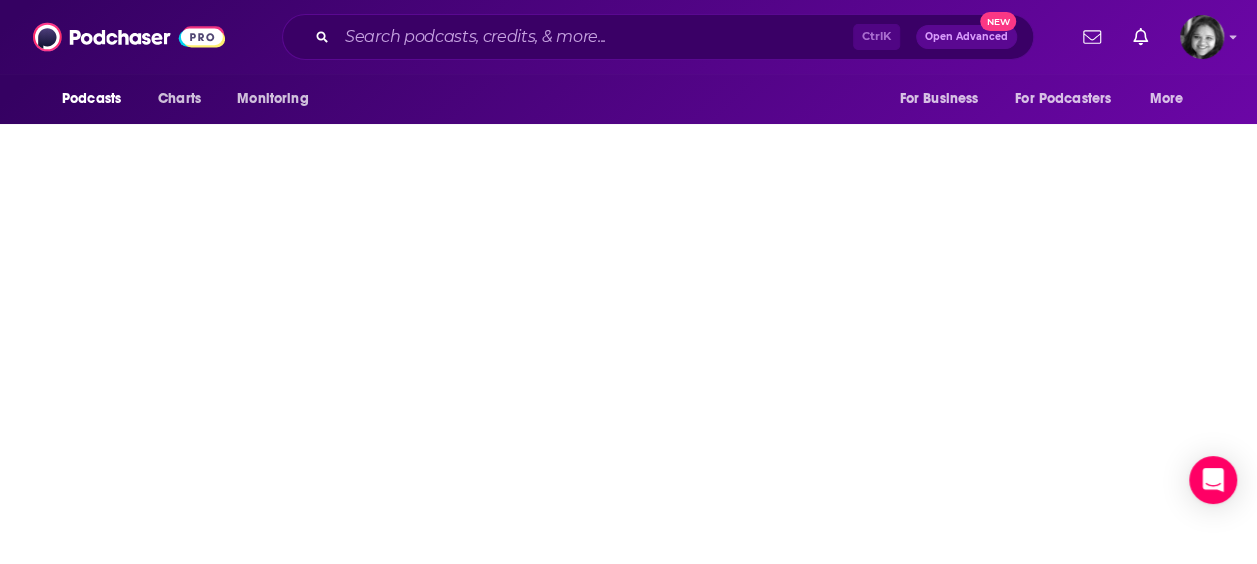scroll, scrollTop: 0, scrollLeft: 0, axis: both 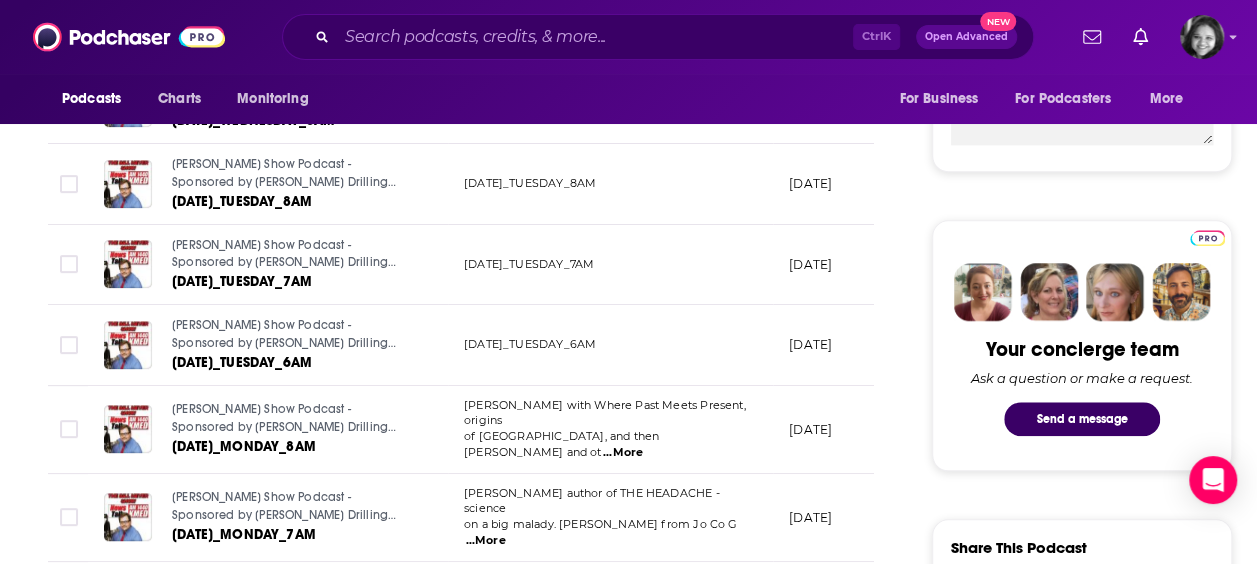 click on "...More" at bounding box center (623, 453) 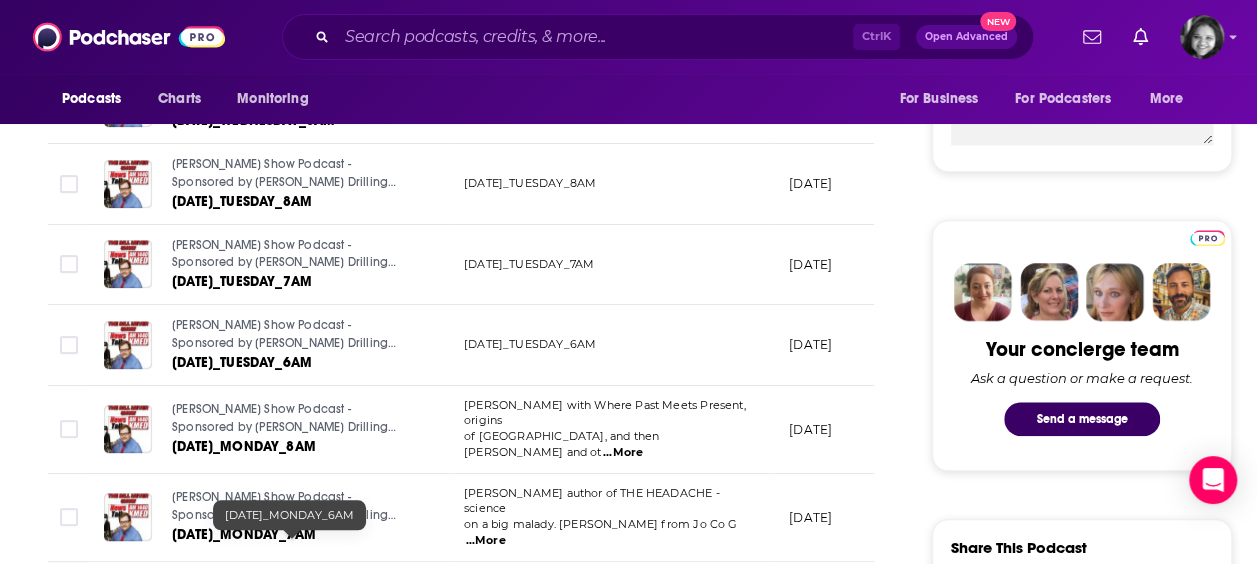 click on "[DATE]_MONDAY_6AM" at bounding box center [244, 622] 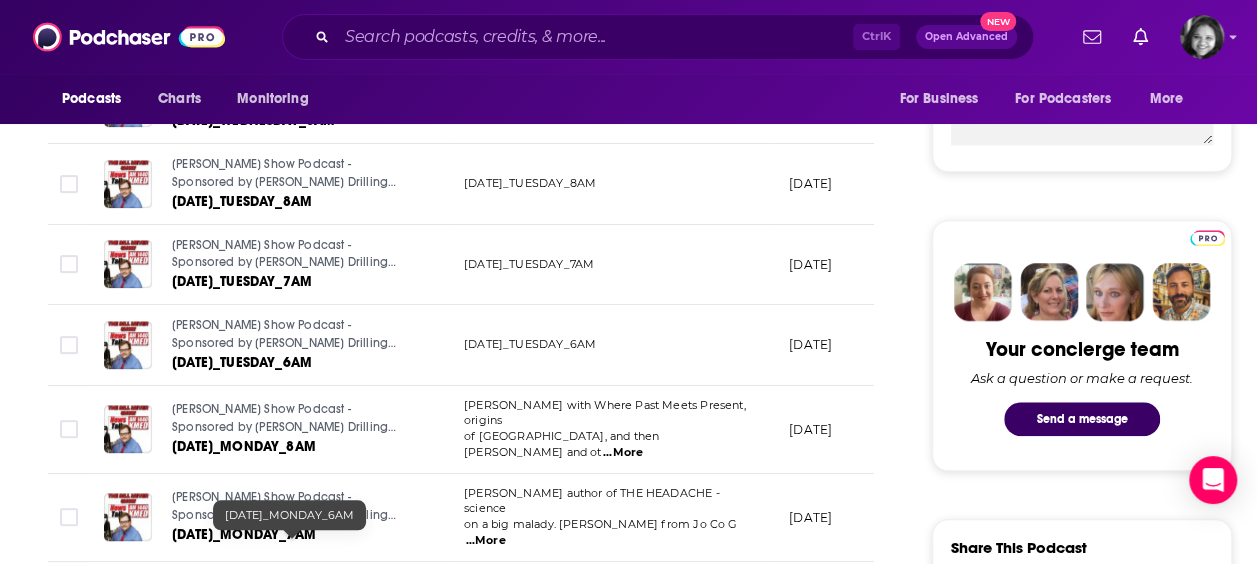 scroll, scrollTop: 0, scrollLeft: 0, axis: both 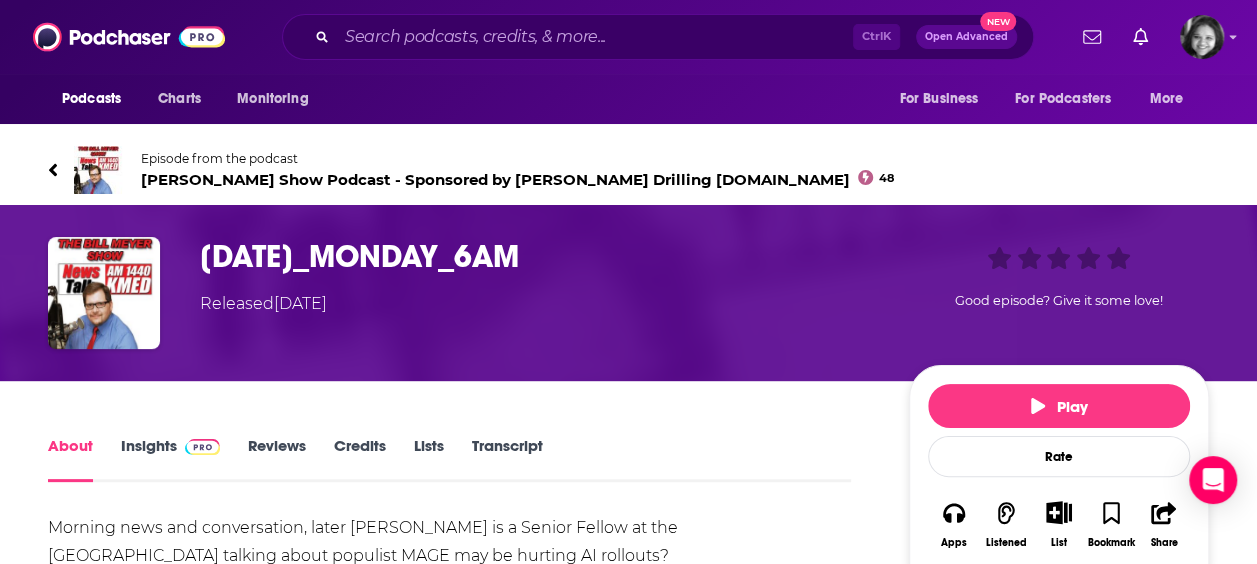 click on "Insights" at bounding box center (170, 459) 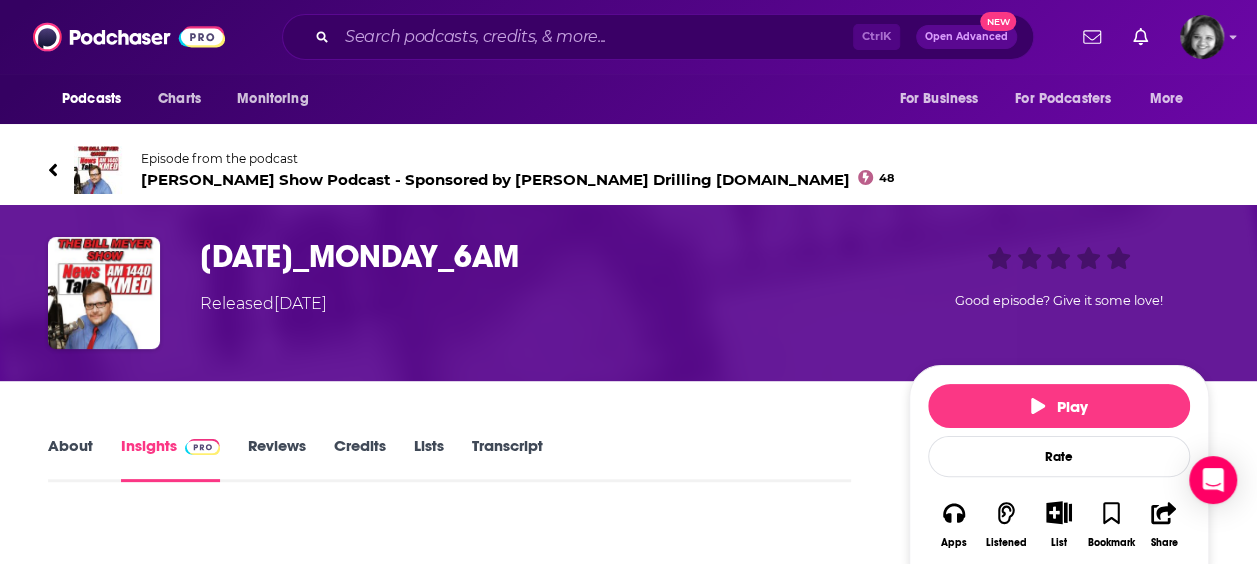 click on "About" at bounding box center [70, 459] 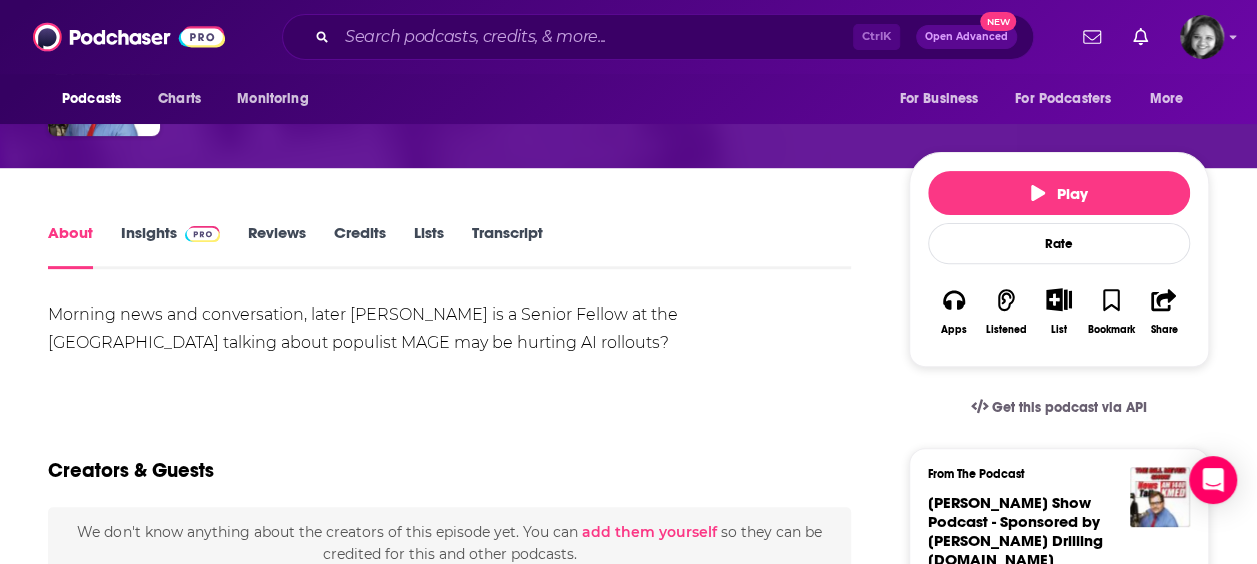 scroll, scrollTop: 216, scrollLeft: 0, axis: vertical 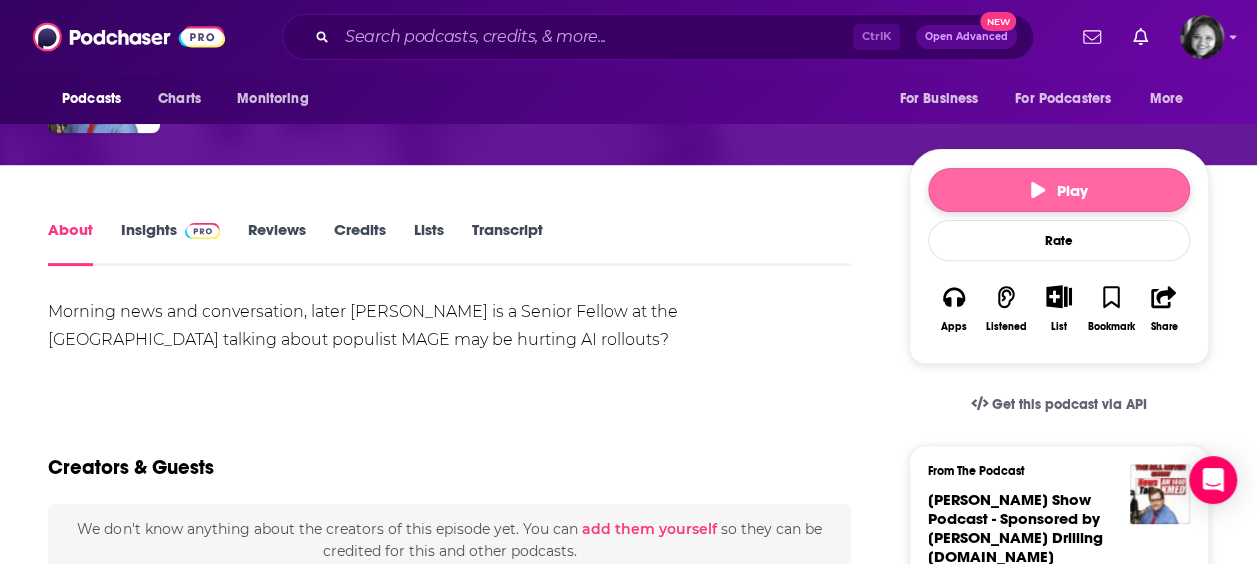 click 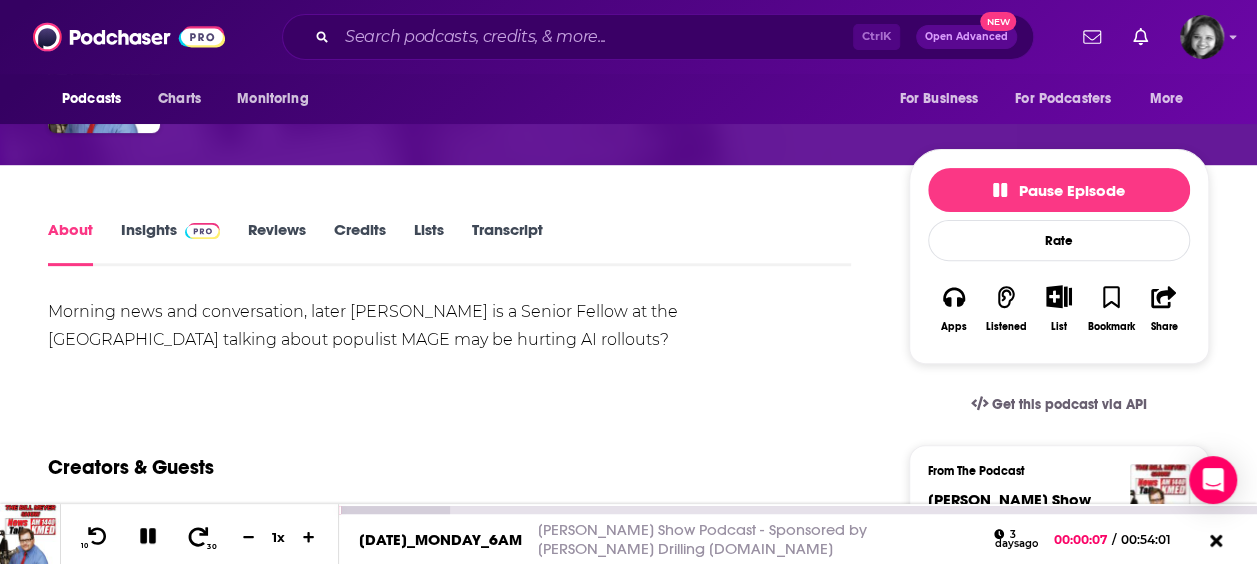 click 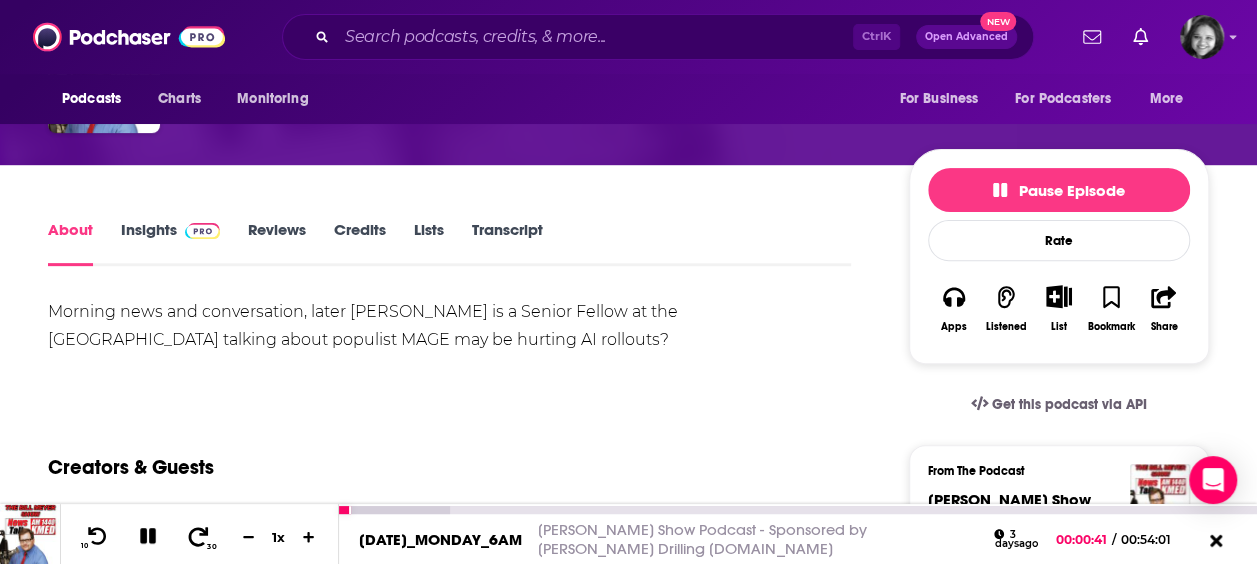 click 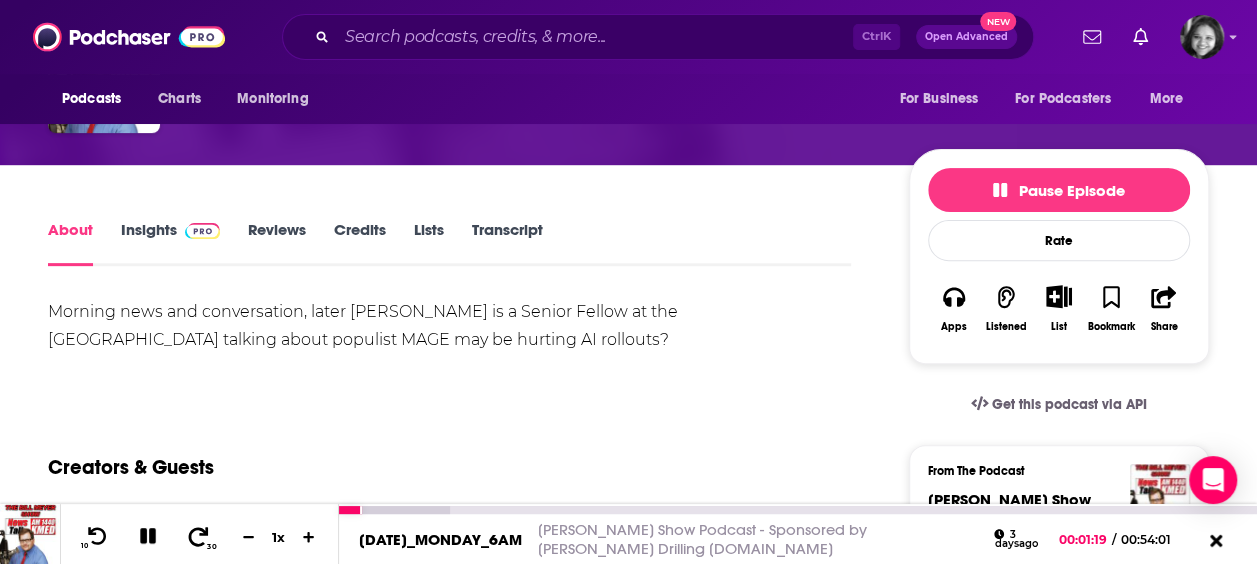 click 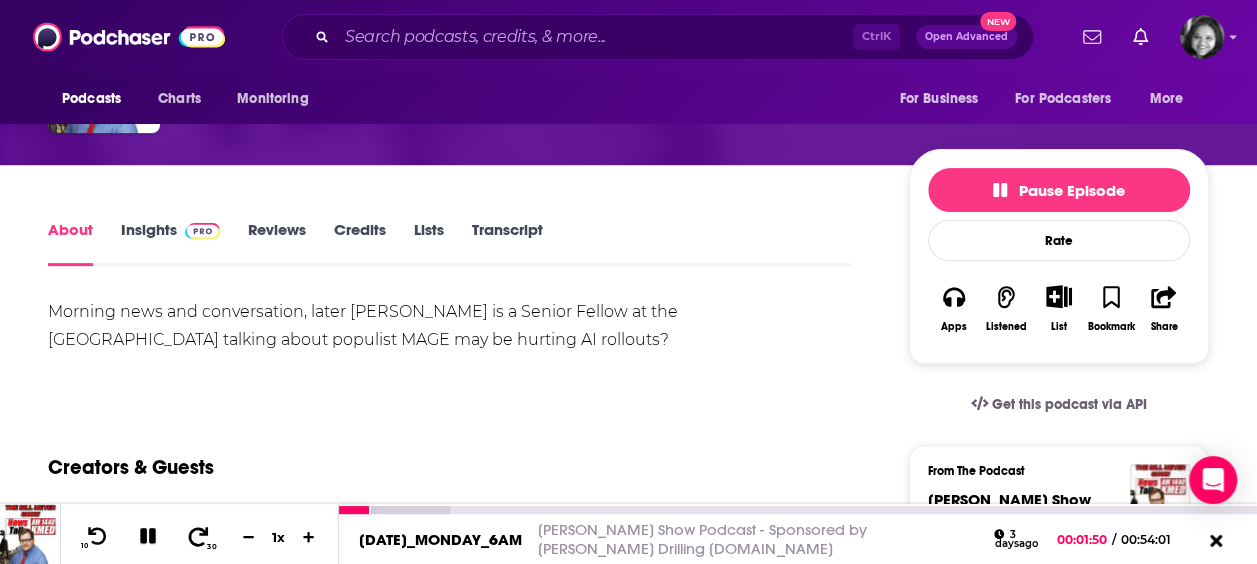 click 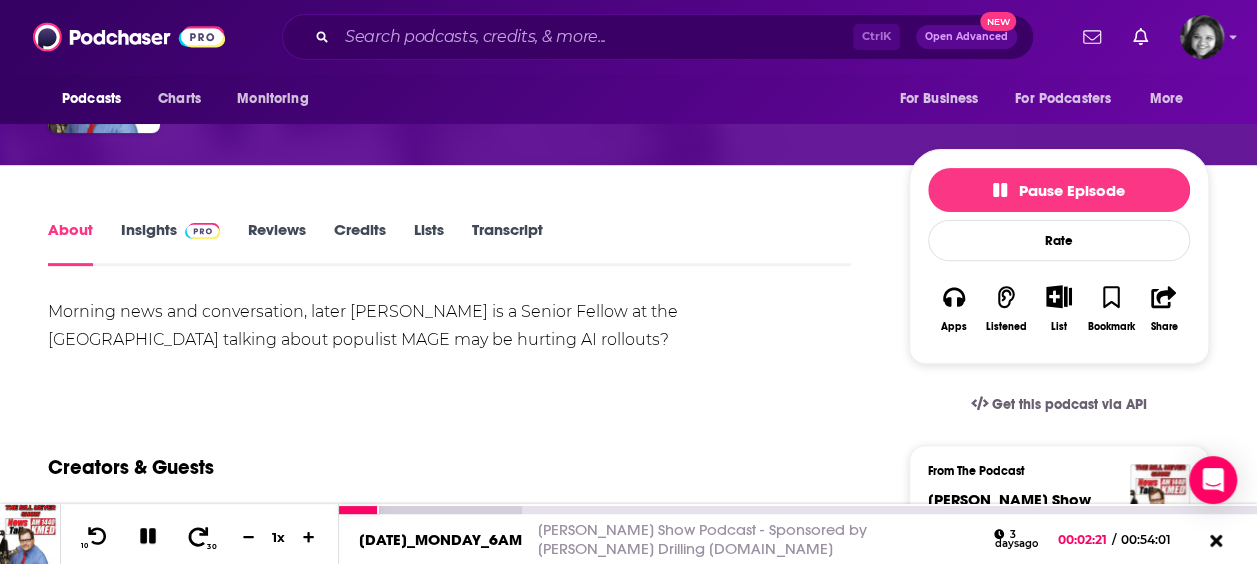 click 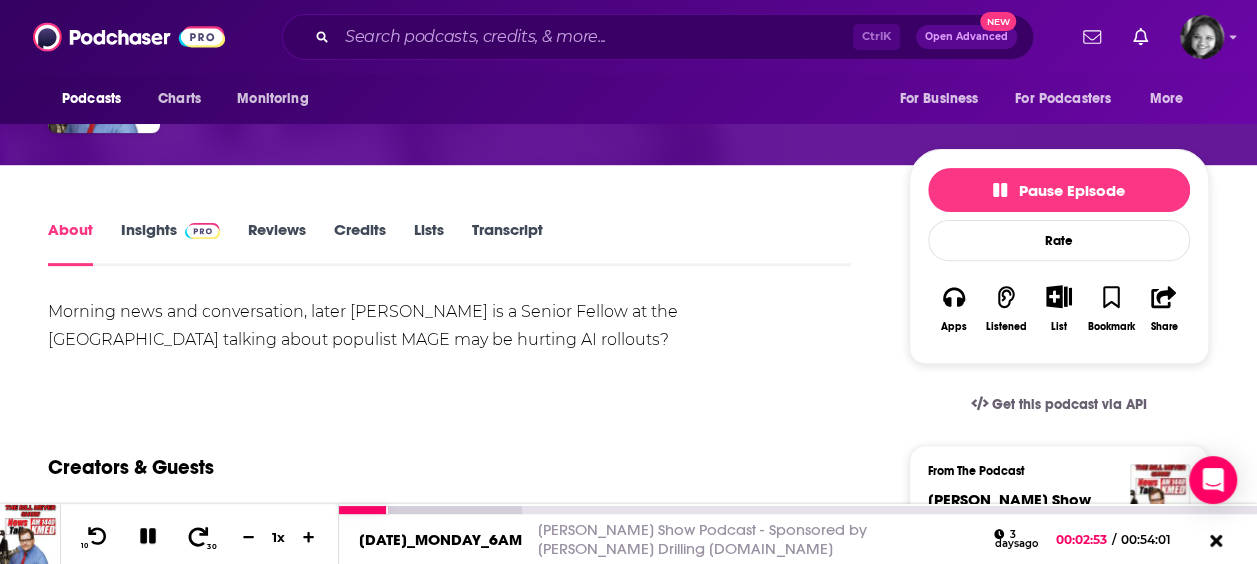 click 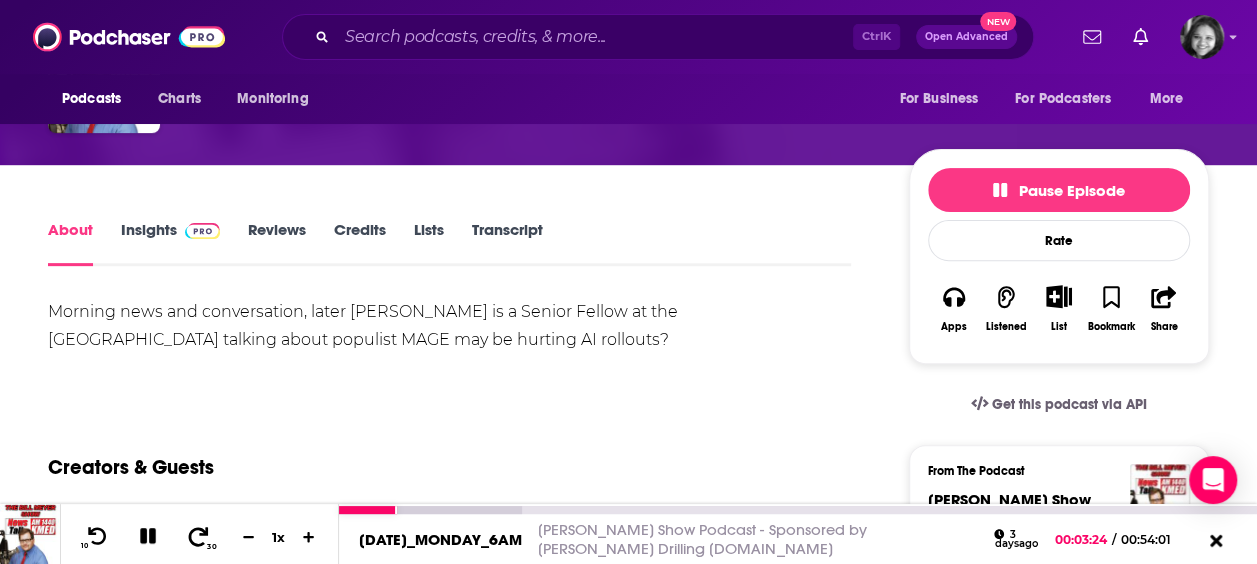 click 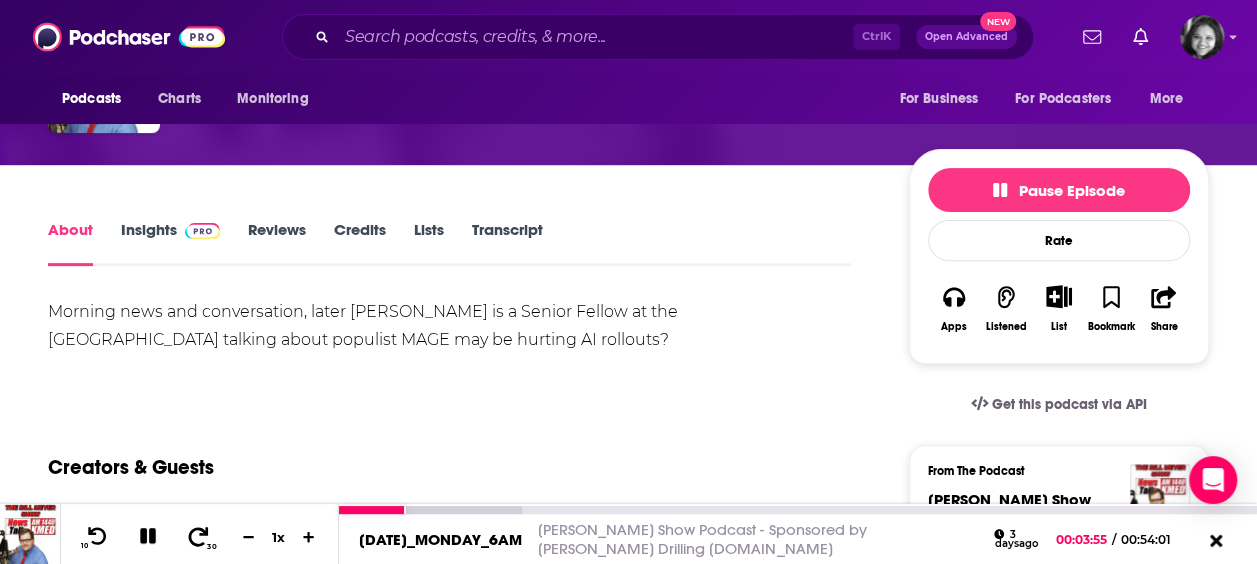 click 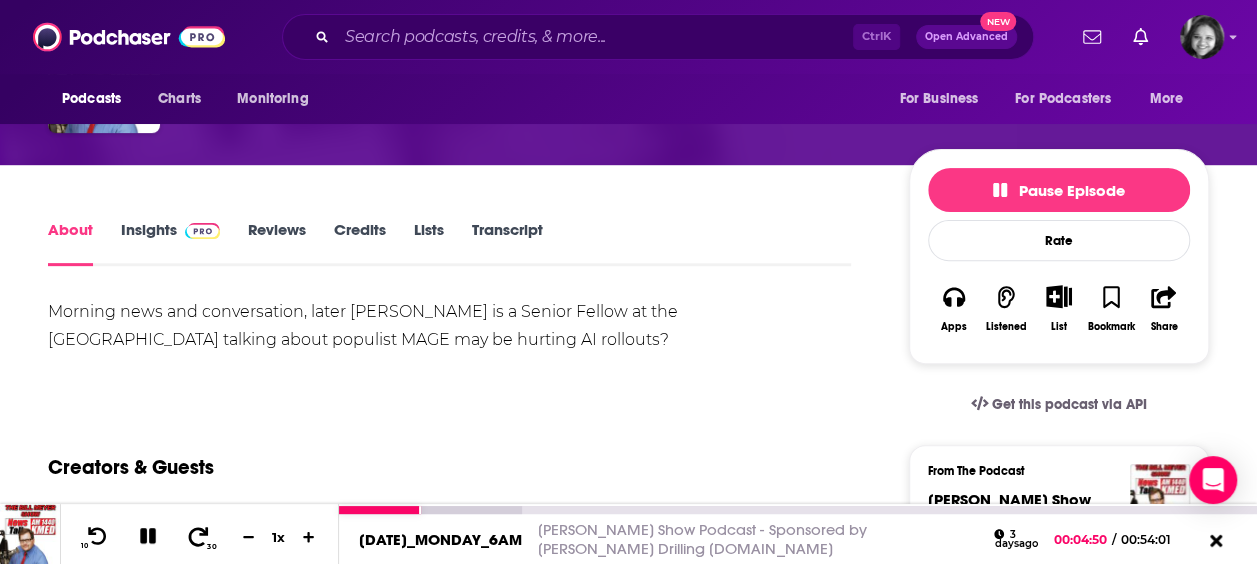 click 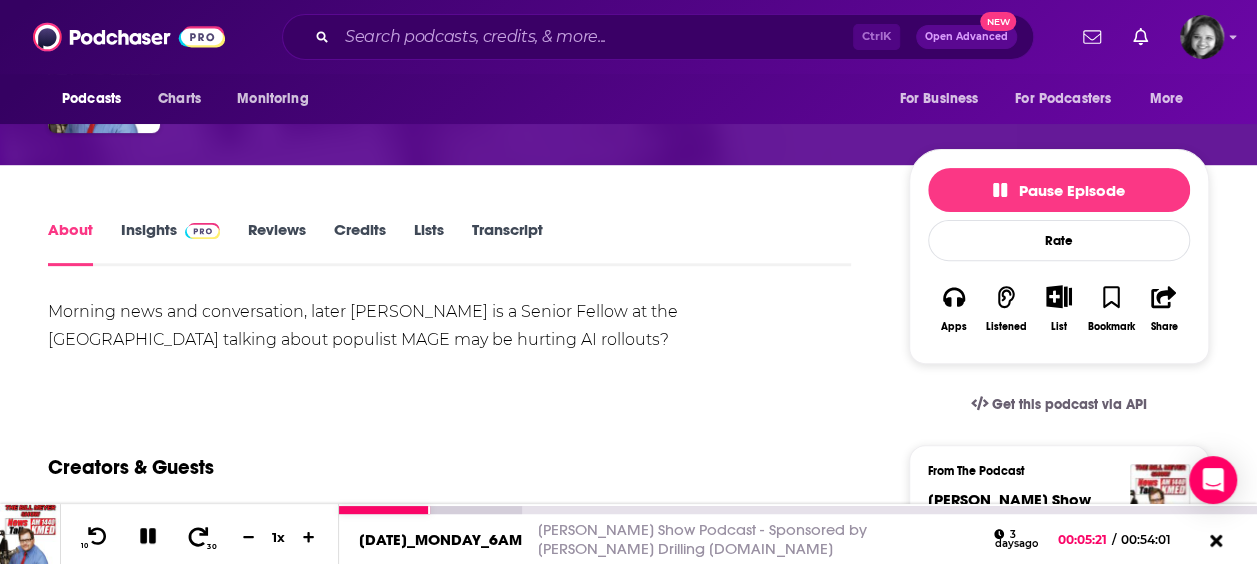 click 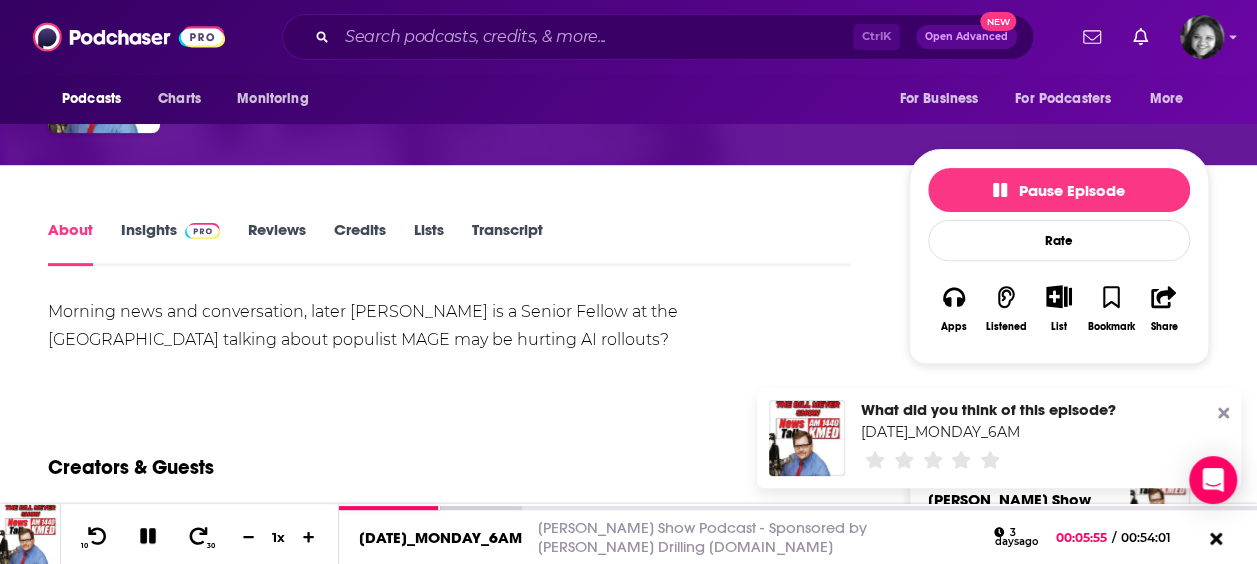 click 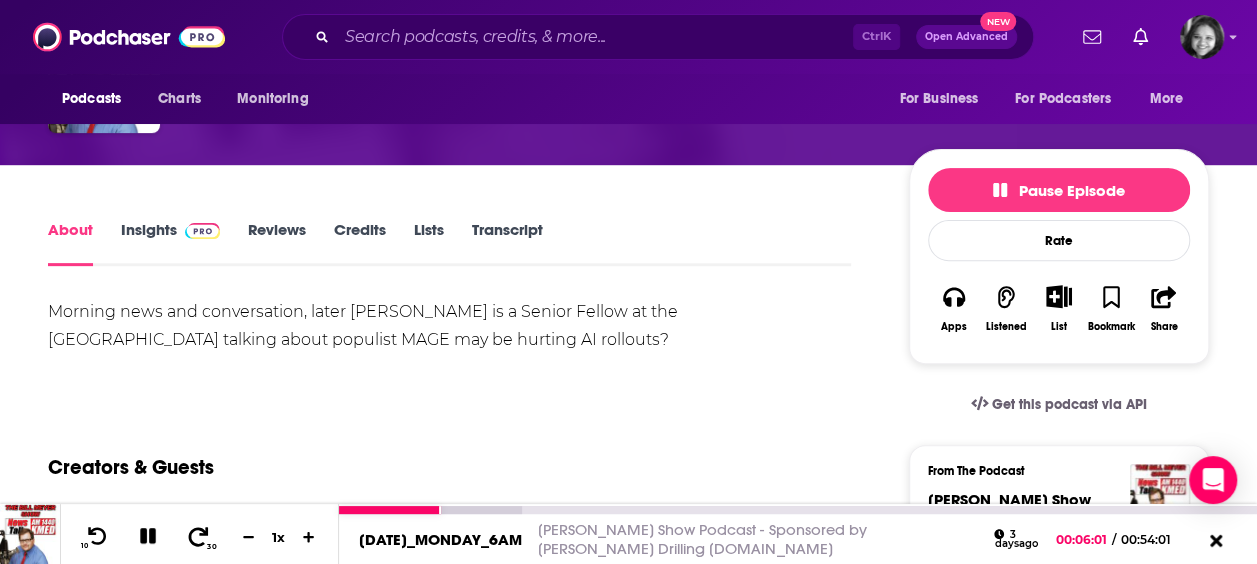 click on "30" at bounding box center [199, 537] 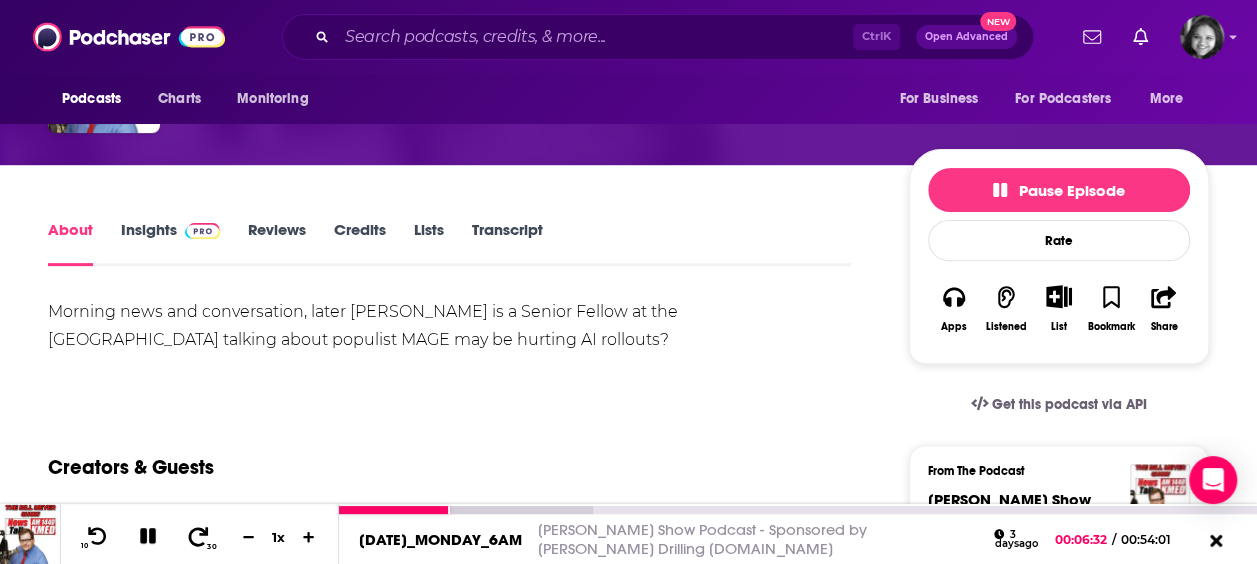 click on "30" at bounding box center [199, 537] 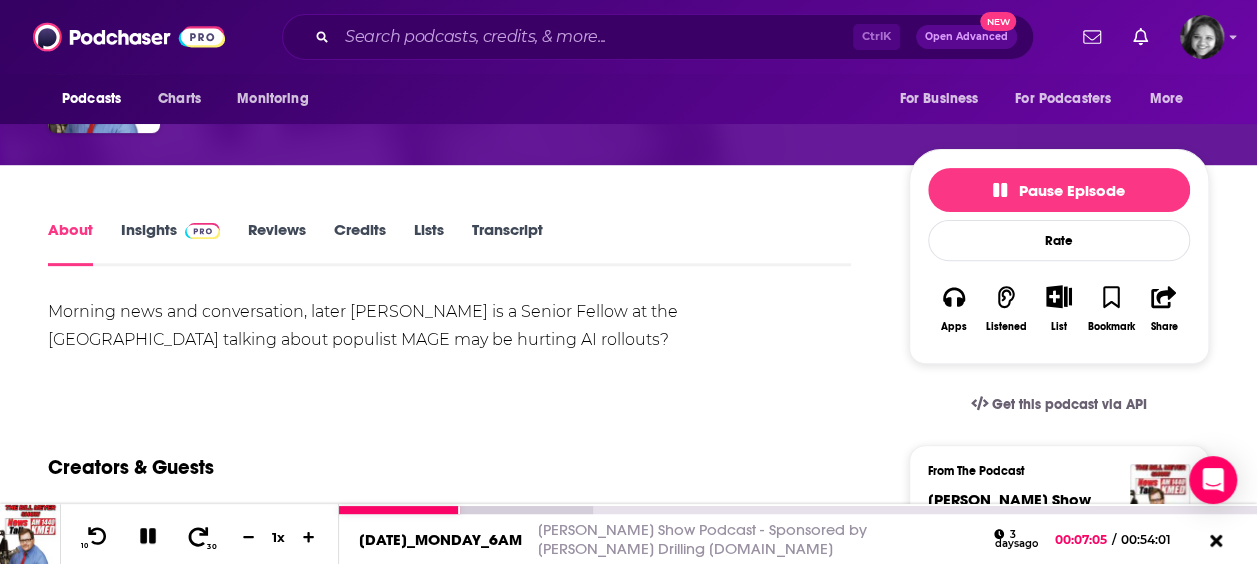click on "30" at bounding box center (199, 537) 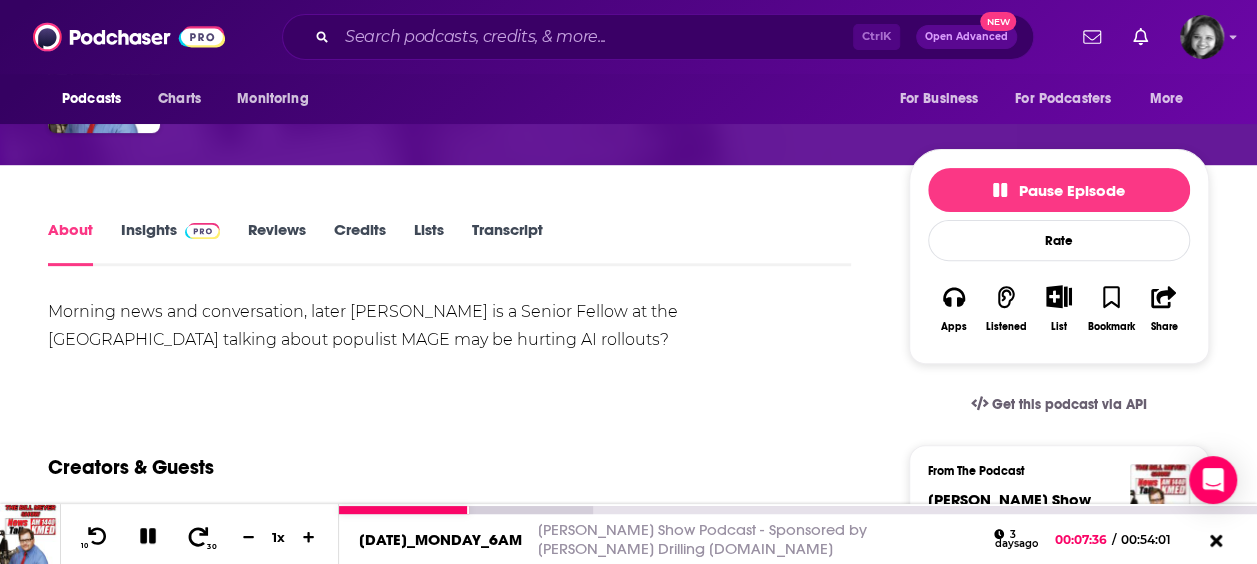 click on "30" at bounding box center (199, 537) 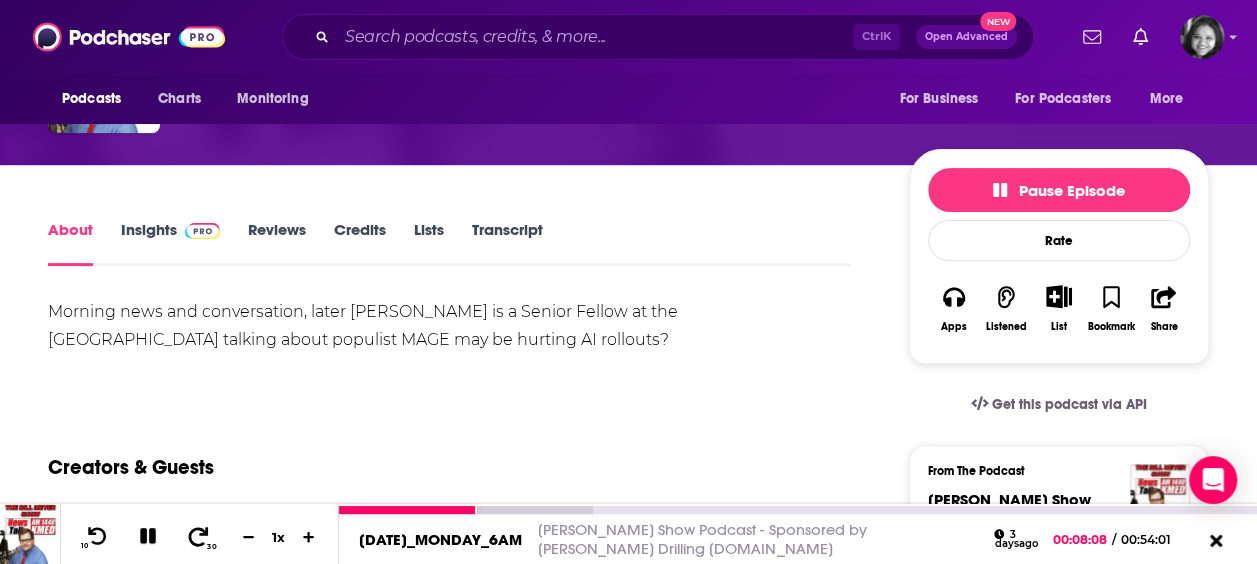 click on "30" at bounding box center (199, 537) 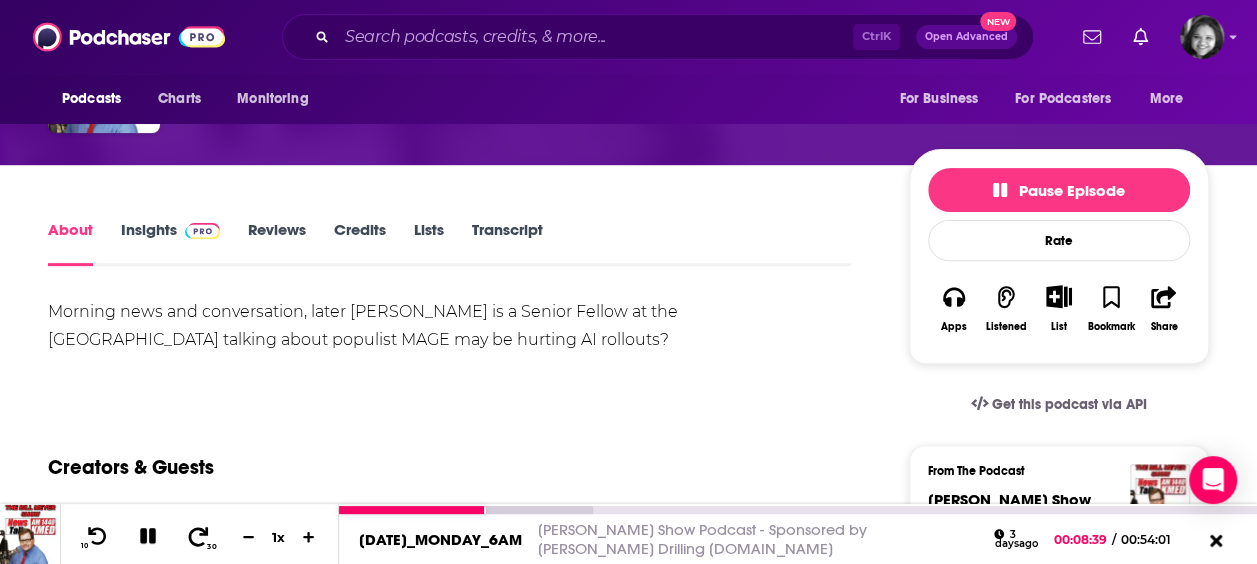 click on "30" at bounding box center [199, 537] 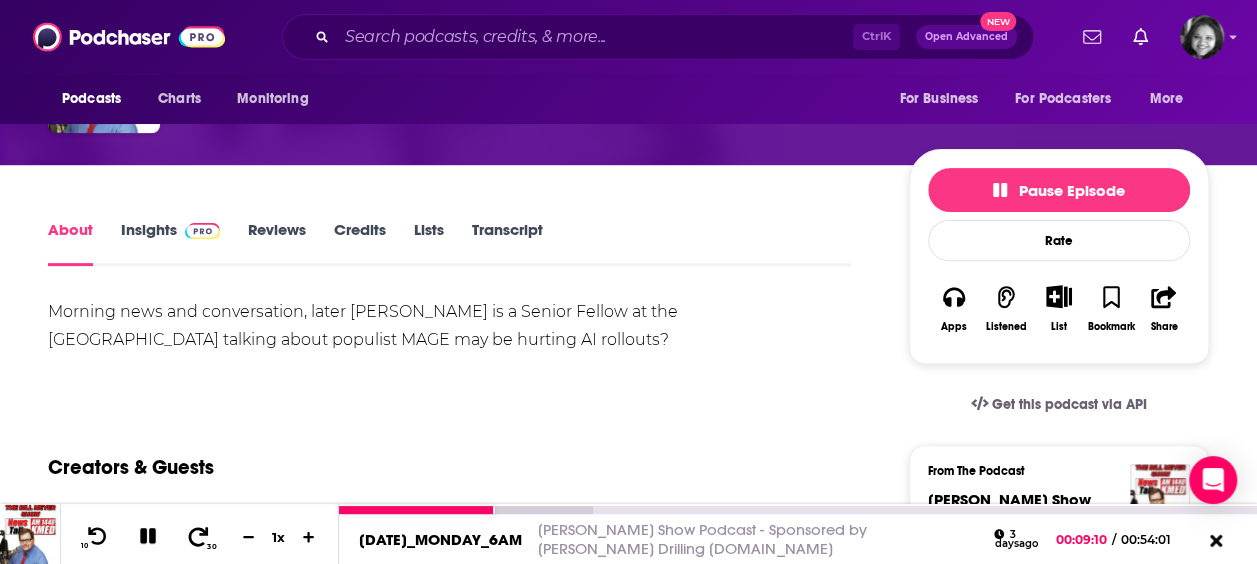 click on "30" at bounding box center [199, 537] 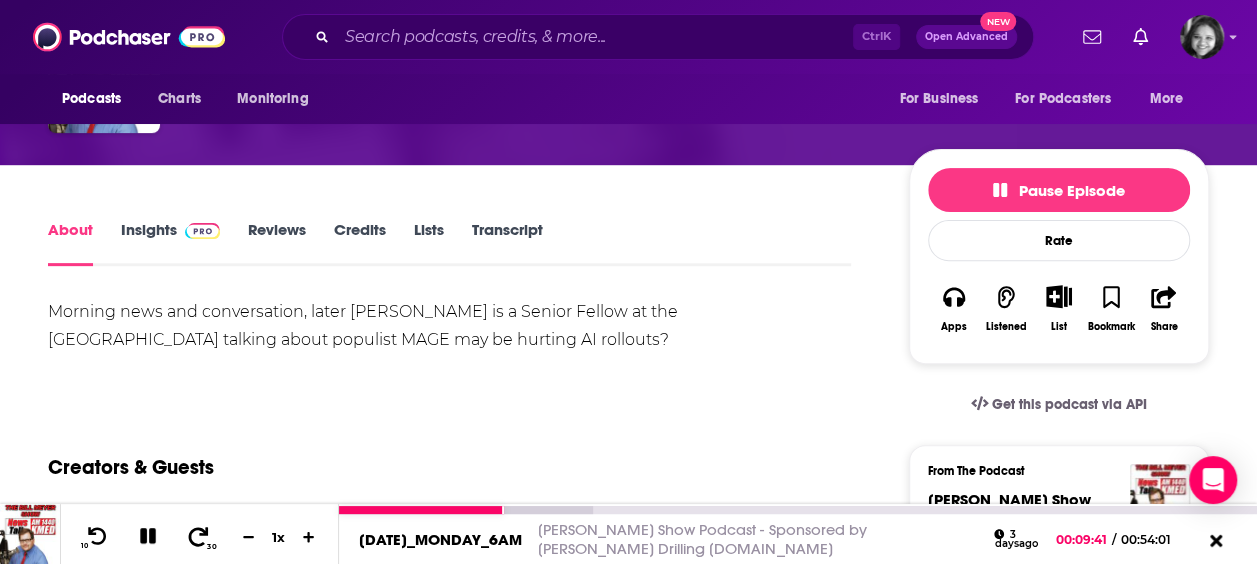 click on "30" at bounding box center [199, 537] 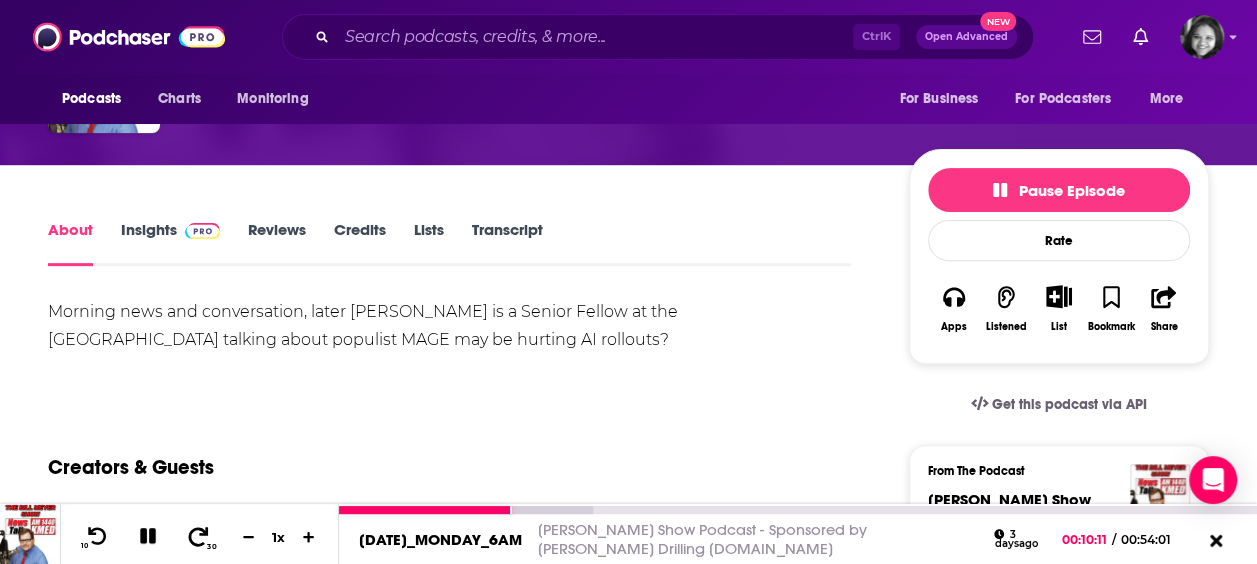 click on "30" at bounding box center [199, 537] 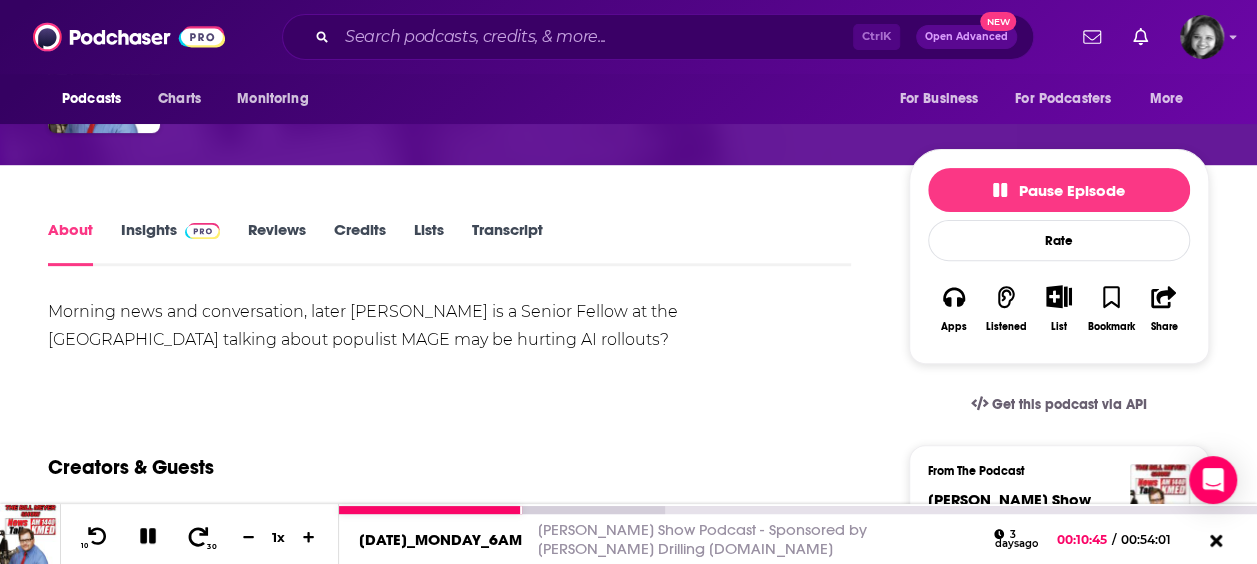 click on "30" at bounding box center [199, 537] 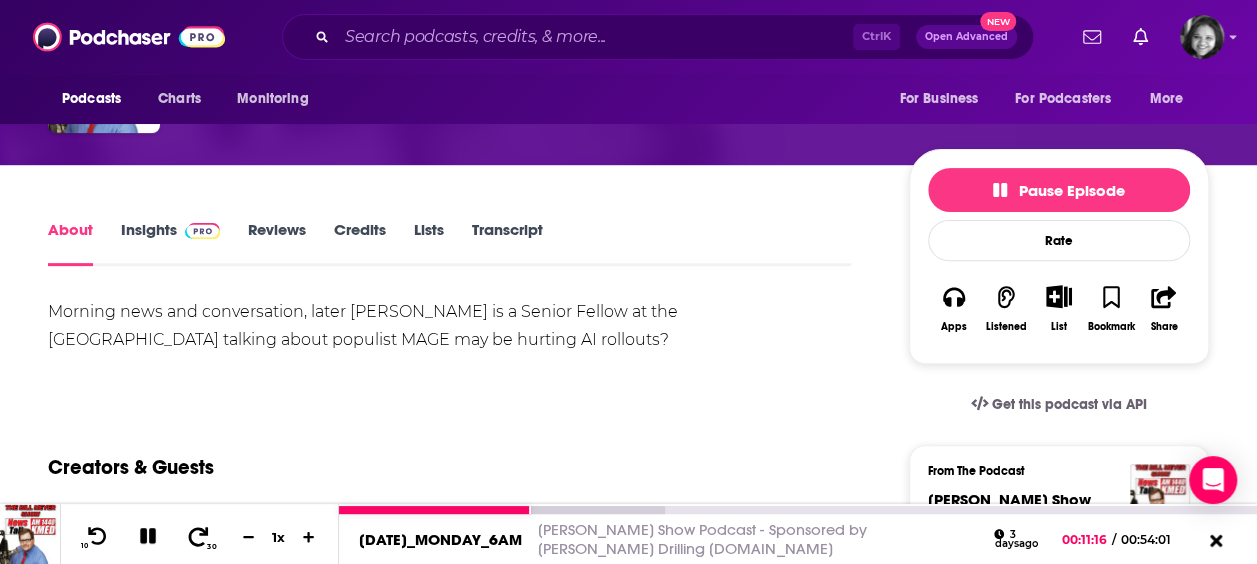 click on "30" at bounding box center (199, 537) 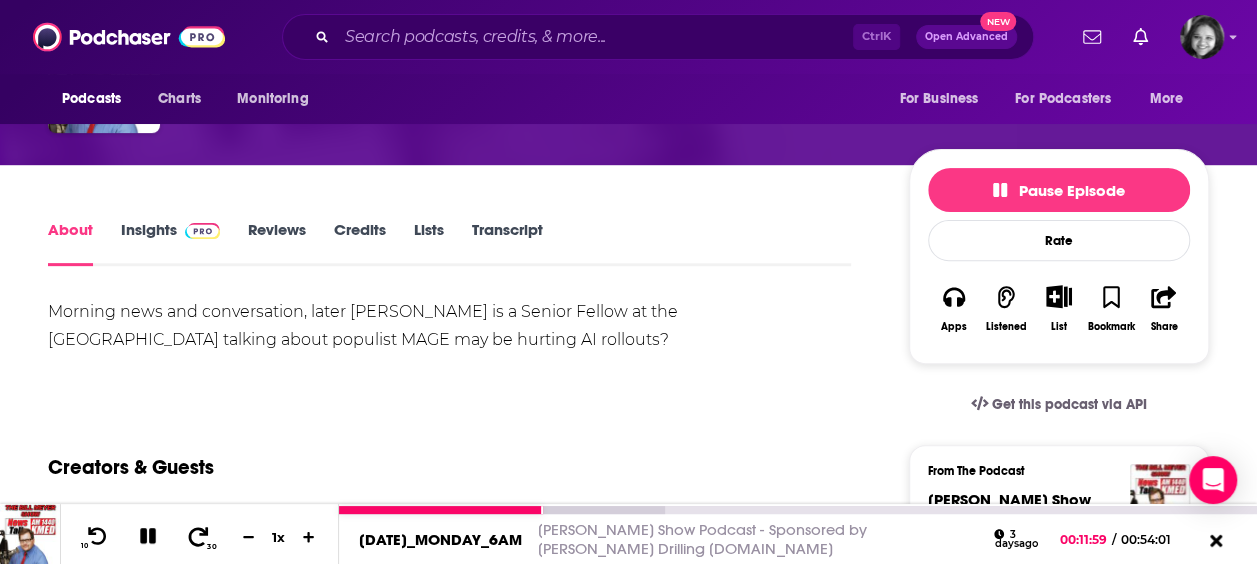 click on "30" at bounding box center (199, 537) 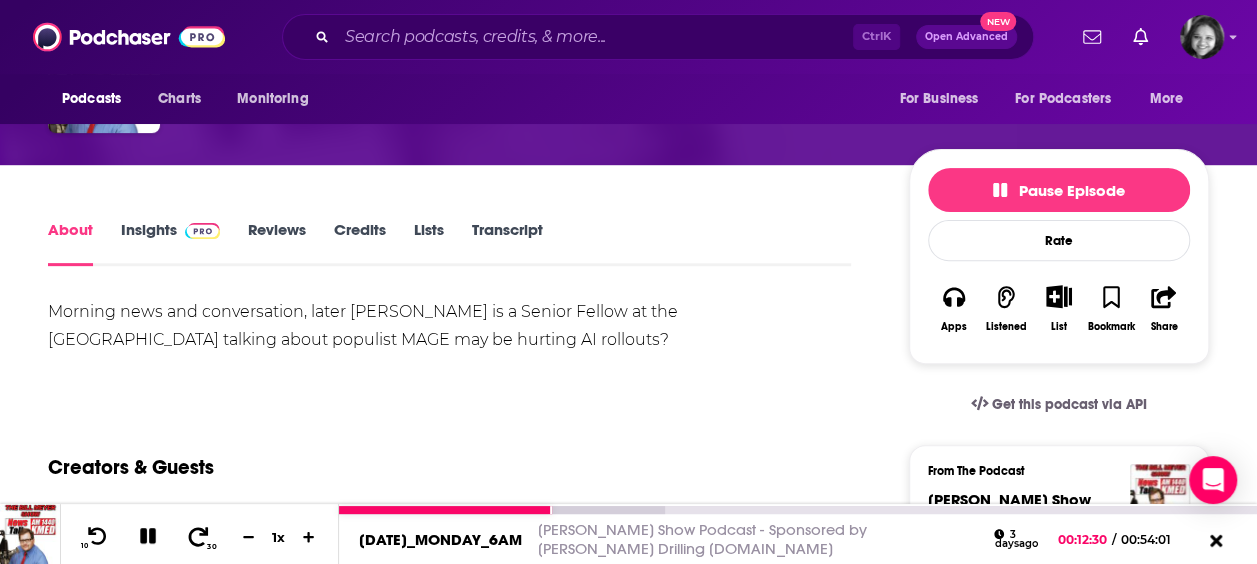 click on "30" at bounding box center (199, 537) 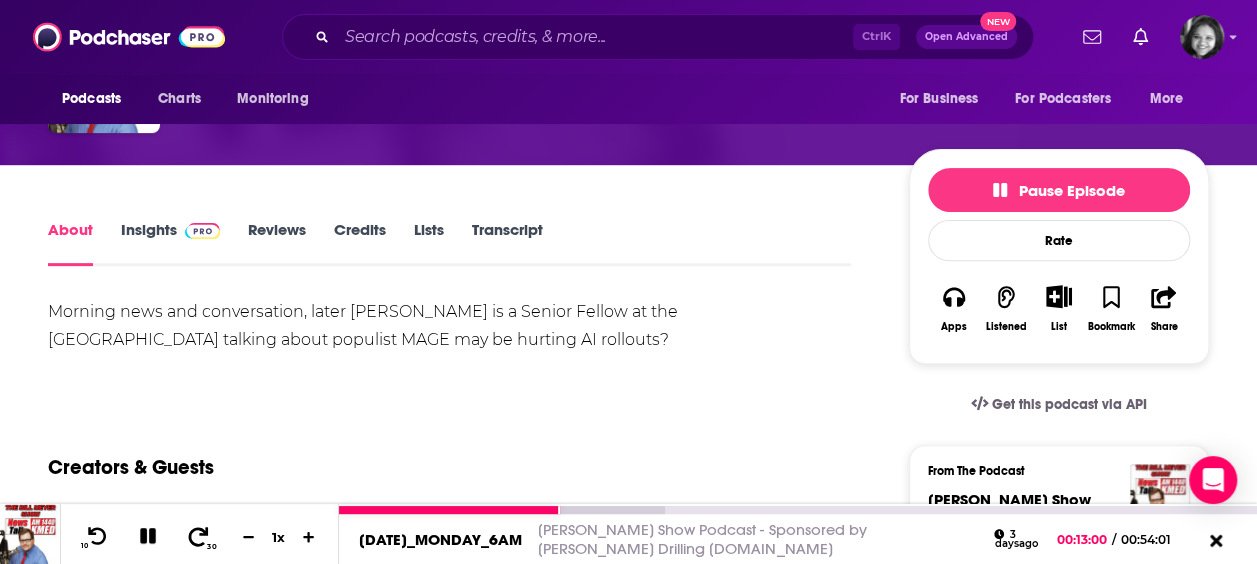 click on "30" at bounding box center [199, 537] 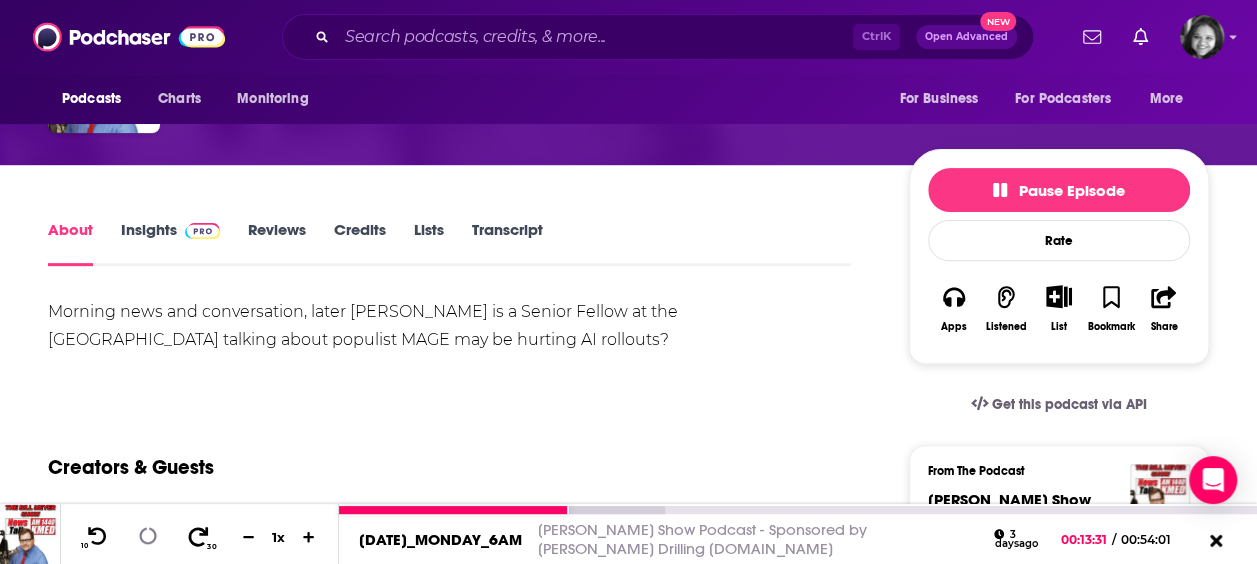 click on "30" at bounding box center (199, 537) 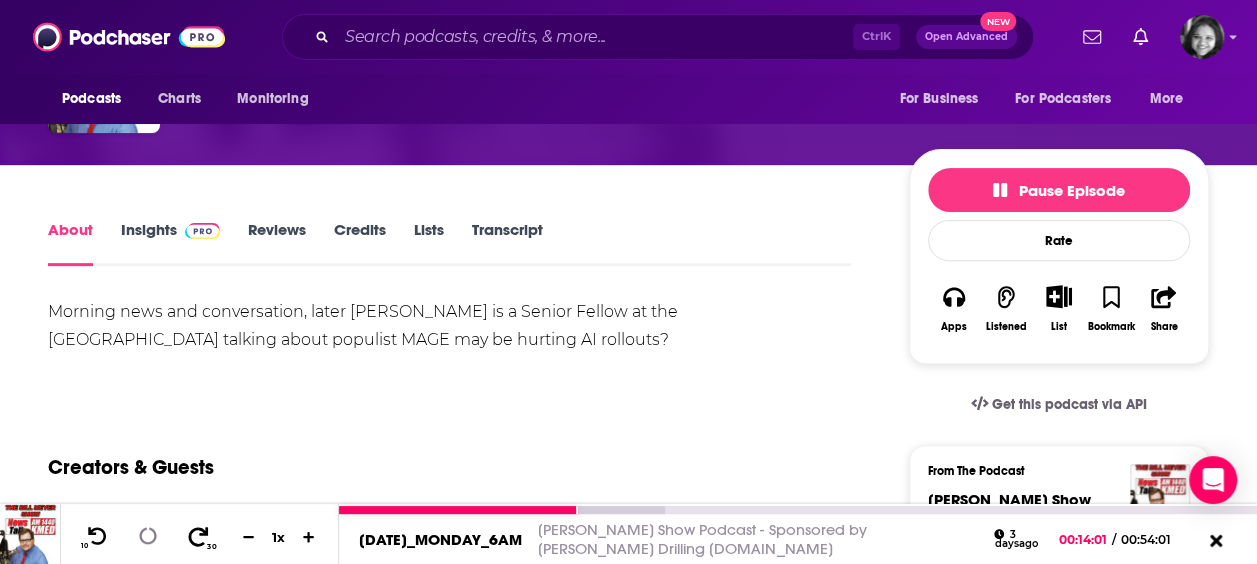 click on "30" at bounding box center (199, 537) 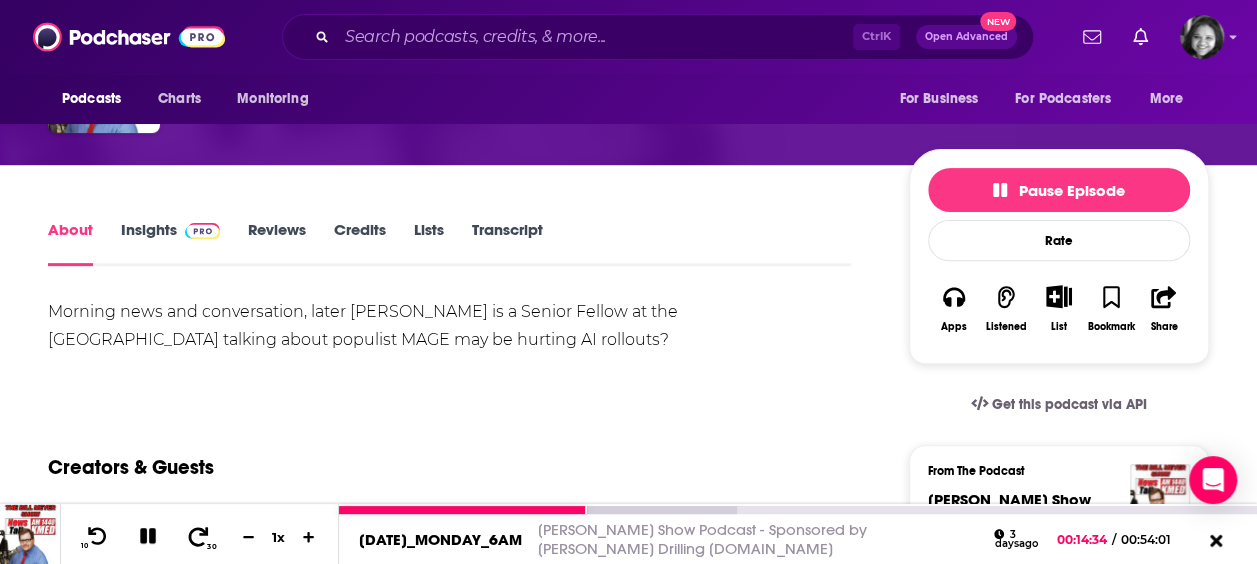 click on "30" at bounding box center (199, 537) 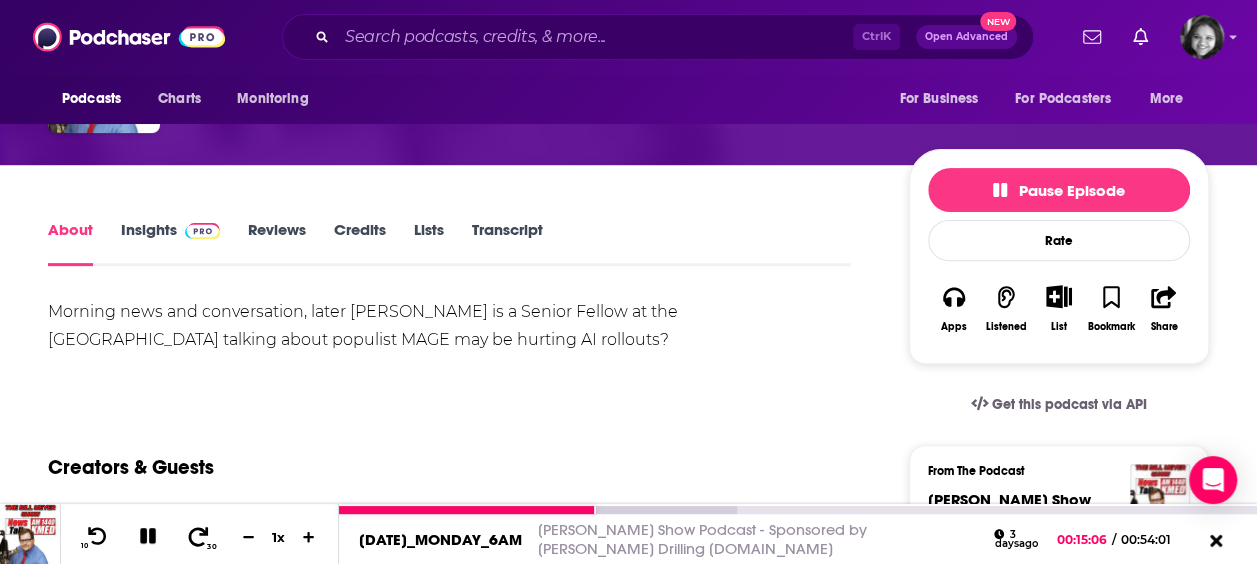 click on "30" at bounding box center [199, 537] 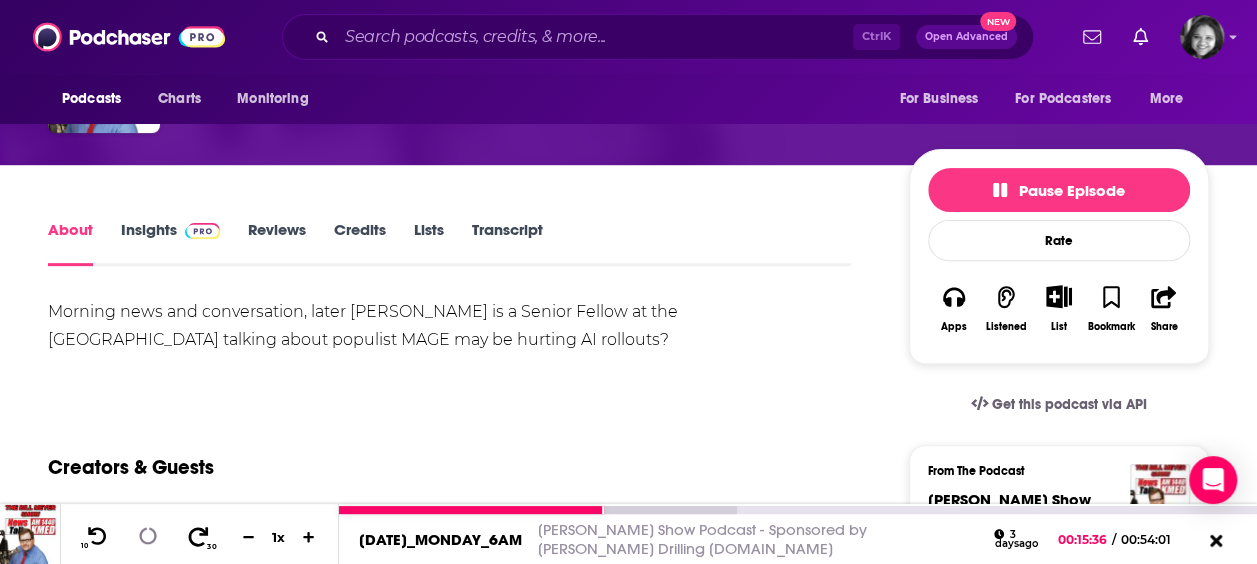 click on "30" at bounding box center (199, 537) 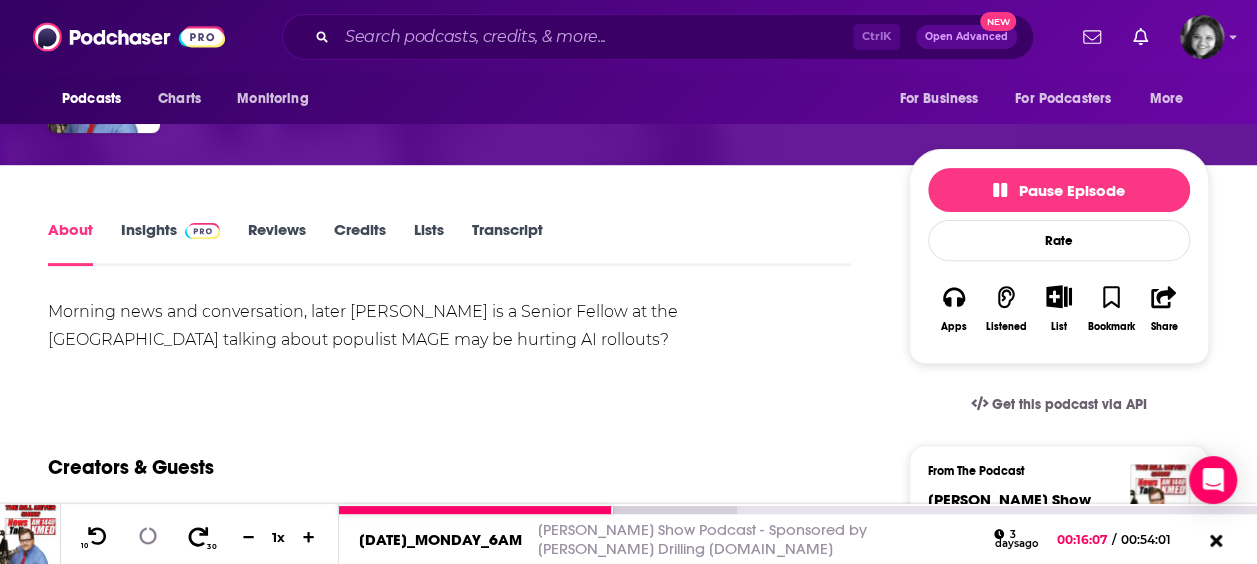 click on "30" at bounding box center (199, 537) 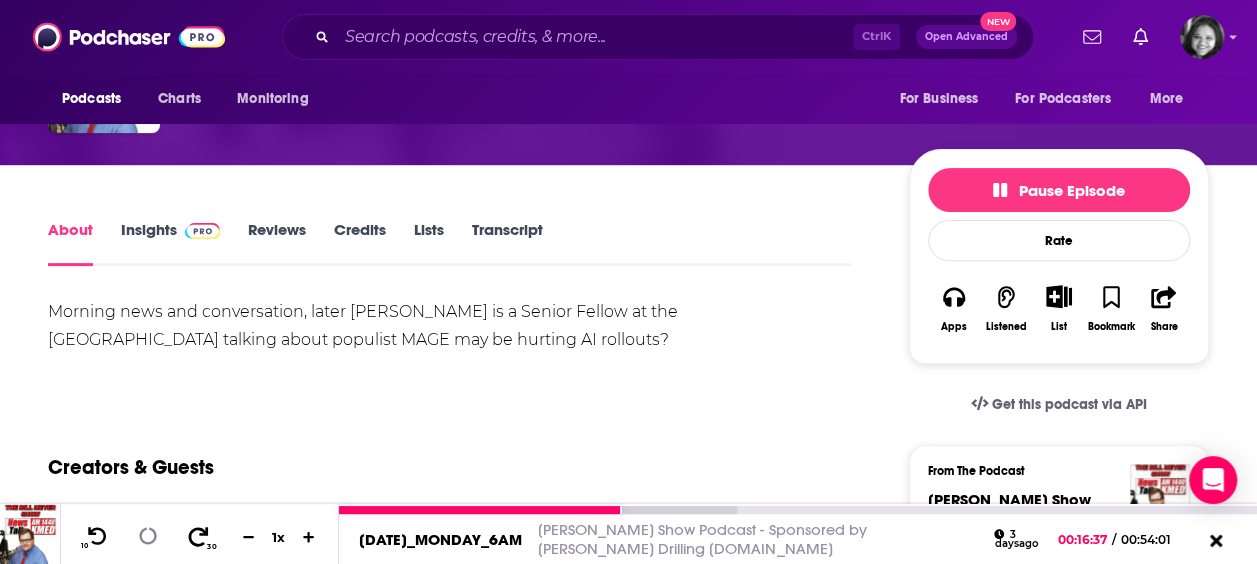 click on "30" at bounding box center (199, 537) 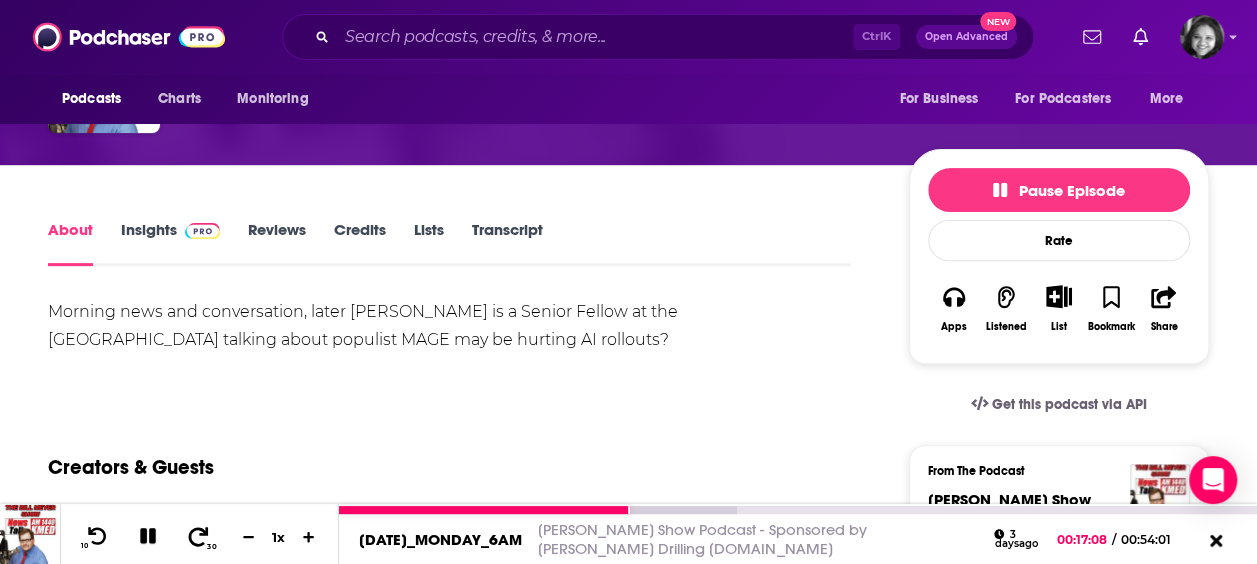 click on "30" at bounding box center (199, 537) 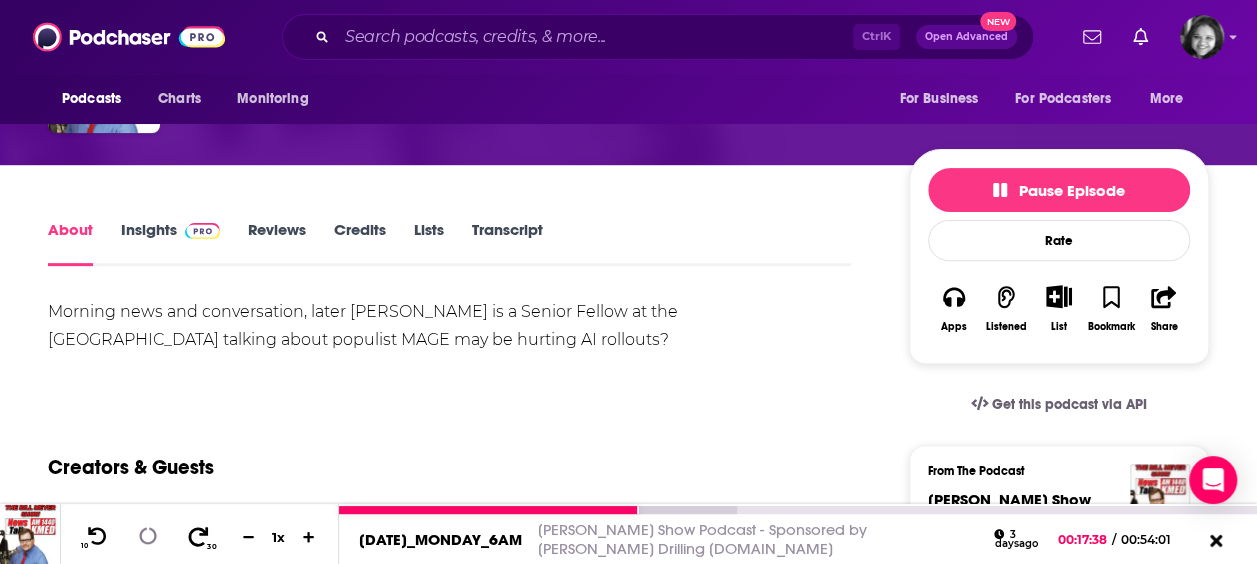 click on "30" at bounding box center (199, 537) 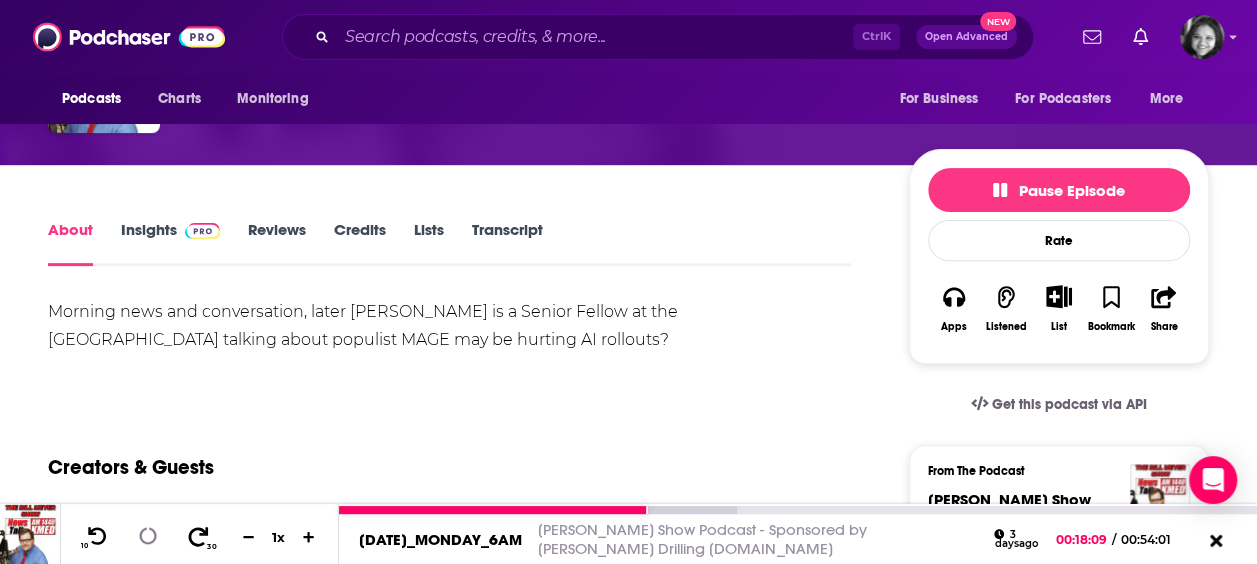 click on "30" at bounding box center [199, 537] 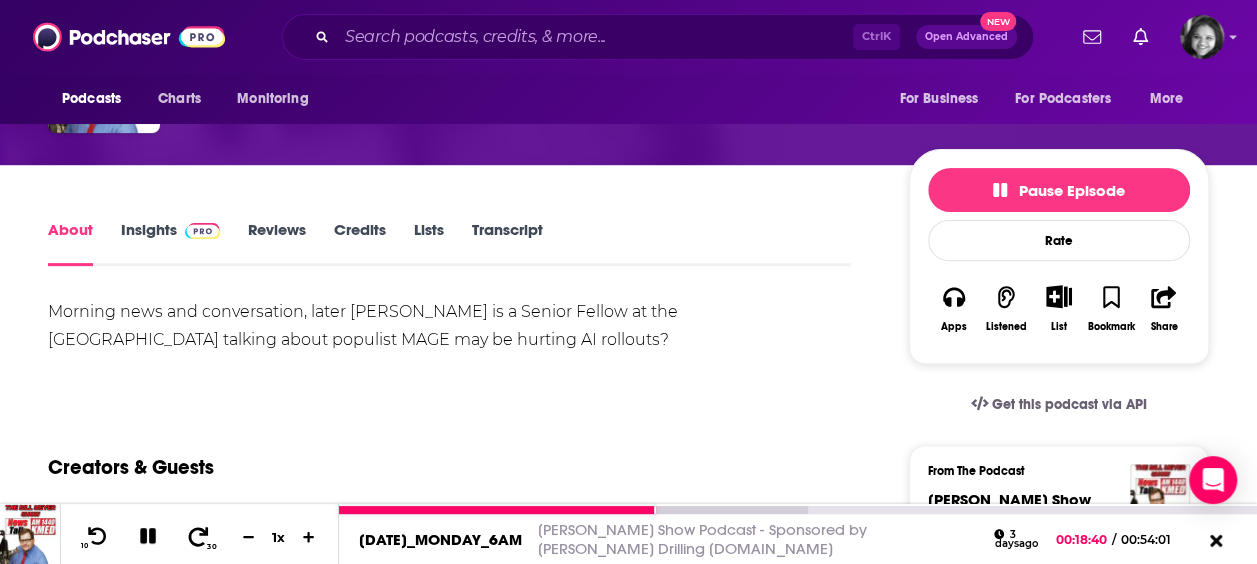 click on "30" at bounding box center (199, 537) 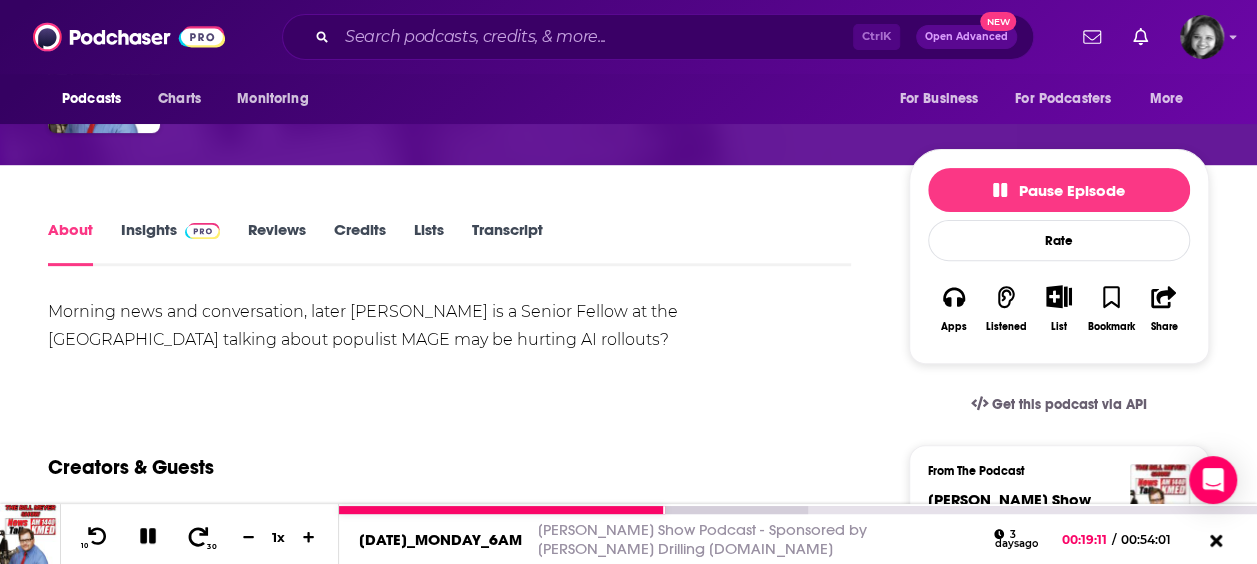 click on "30" at bounding box center (199, 537) 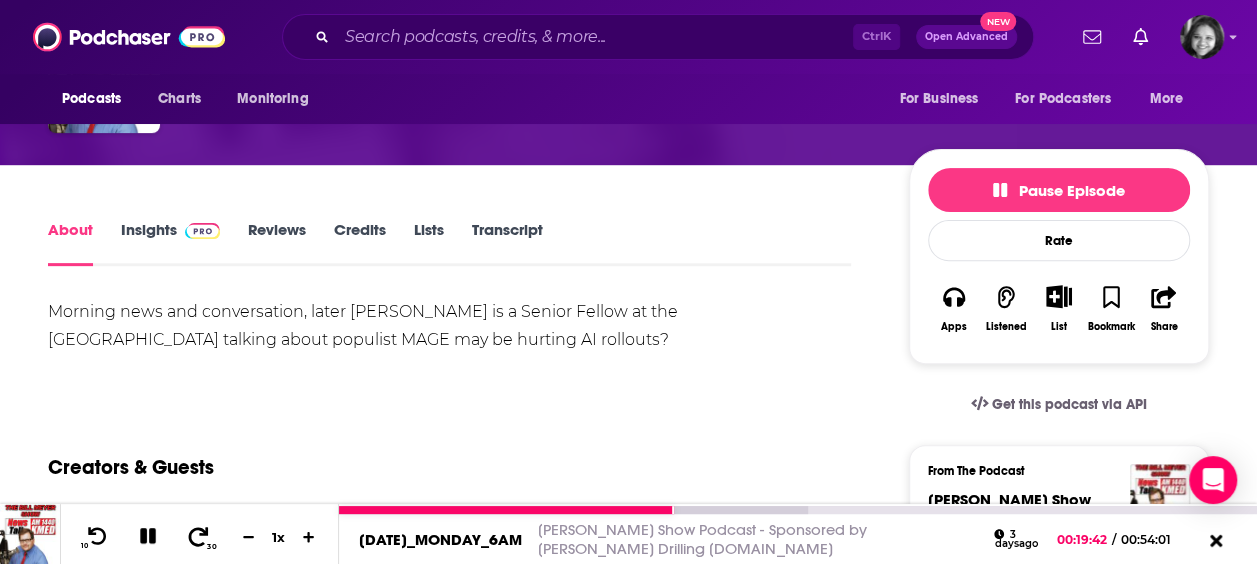 click on "30" at bounding box center (199, 537) 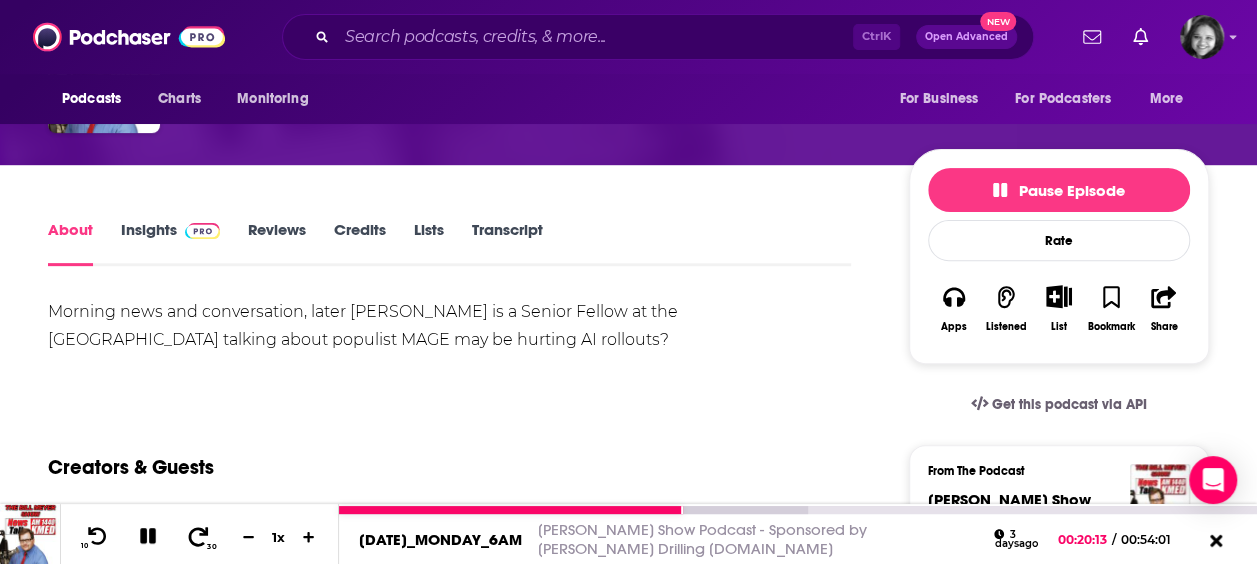 click on "30" at bounding box center [199, 537] 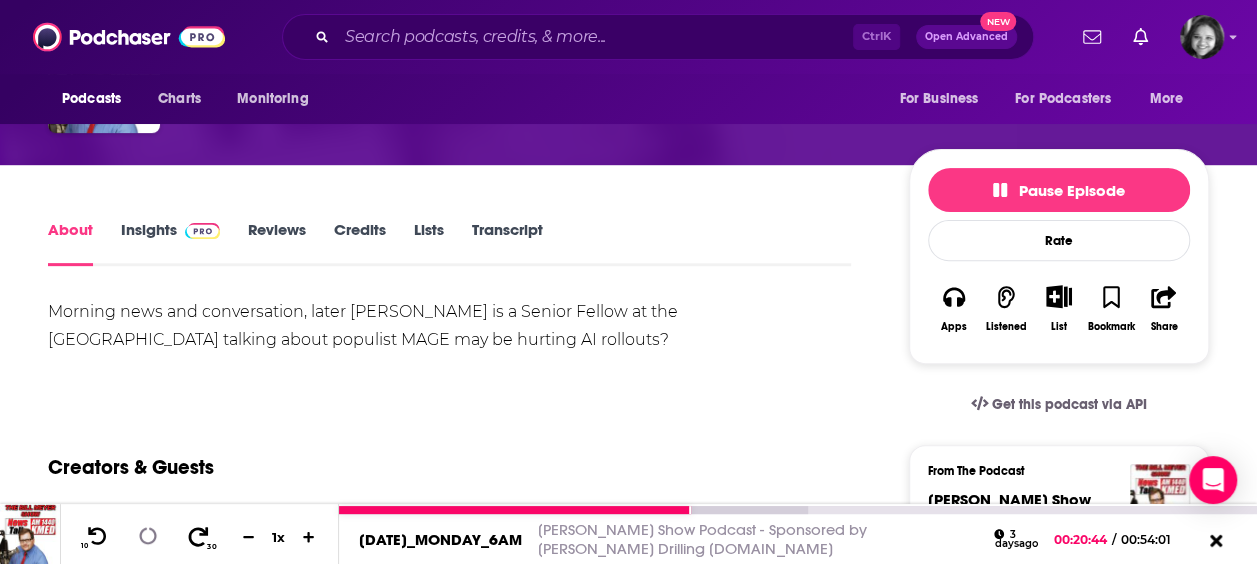 click on "30" at bounding box center (199, 537) 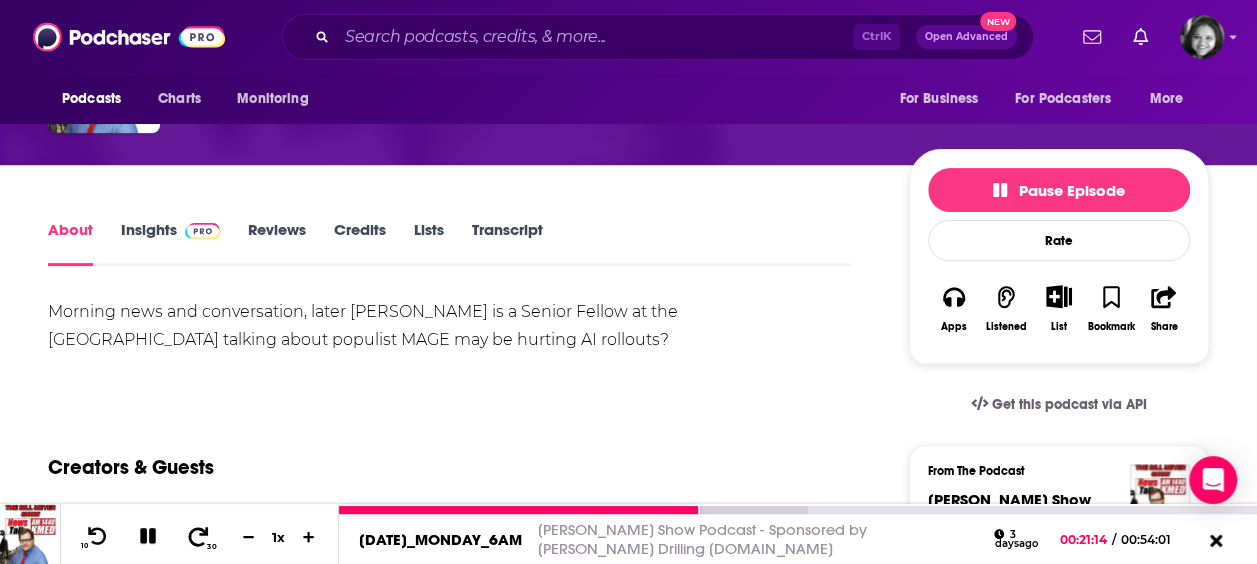 click on "30" at bounding box center (199, 537) 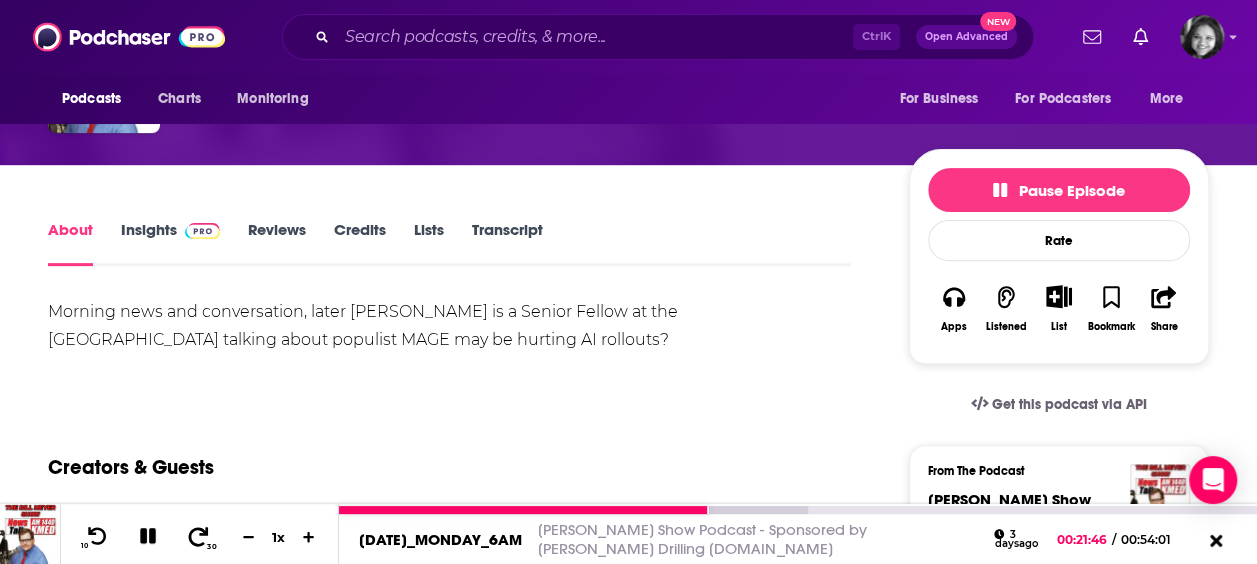 click on "30" at bounding box center (199, 537) 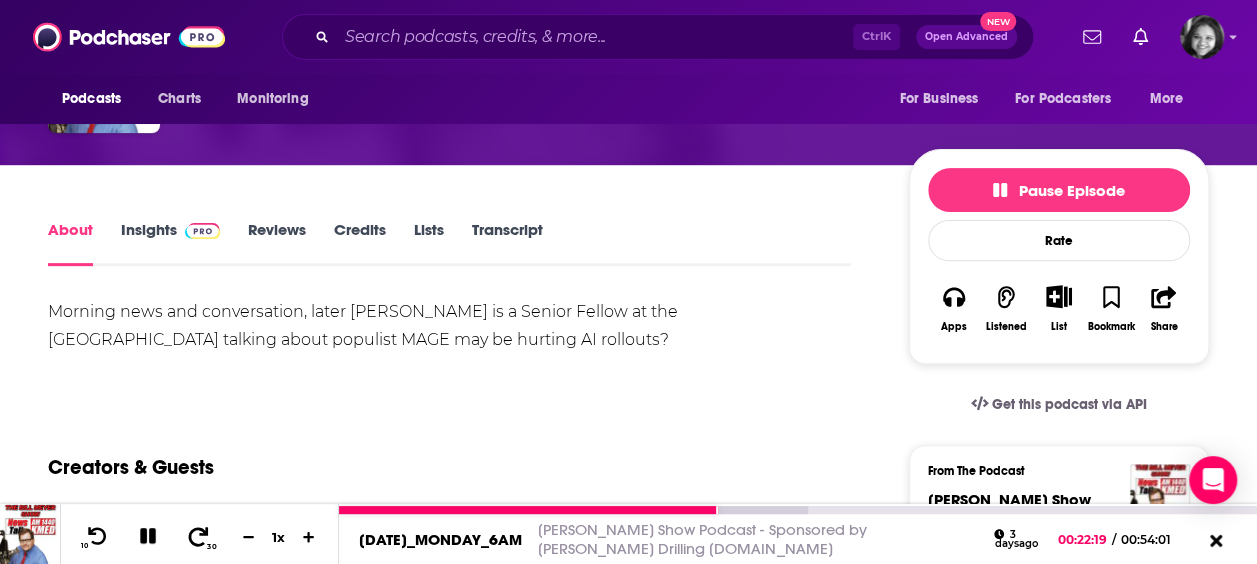 click on "30" at bounding box center (199, 537) 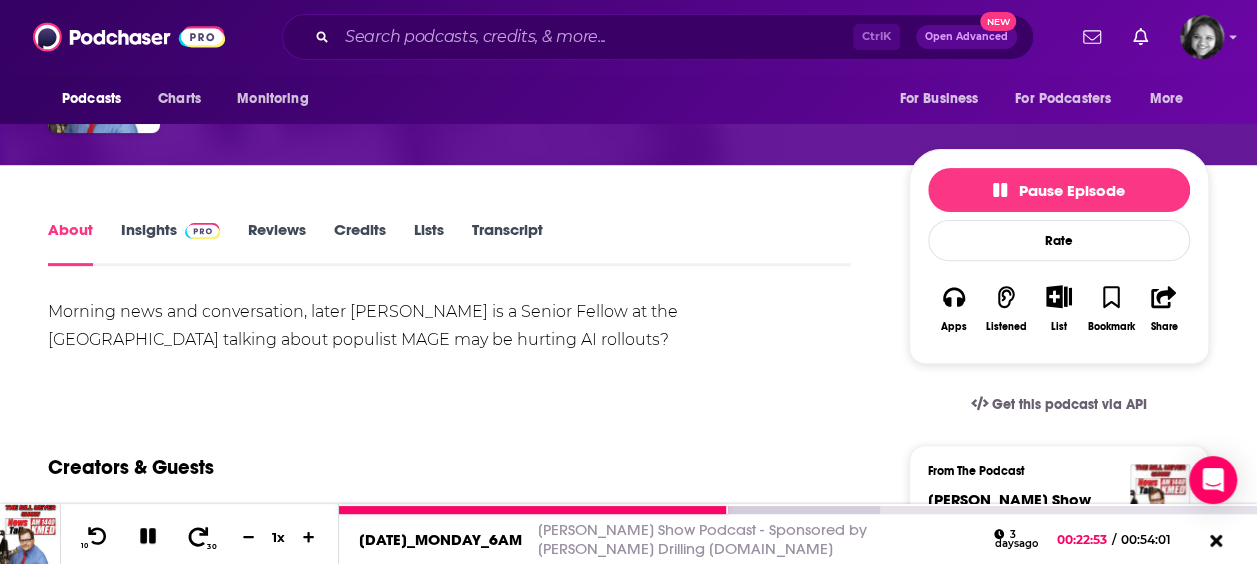 click 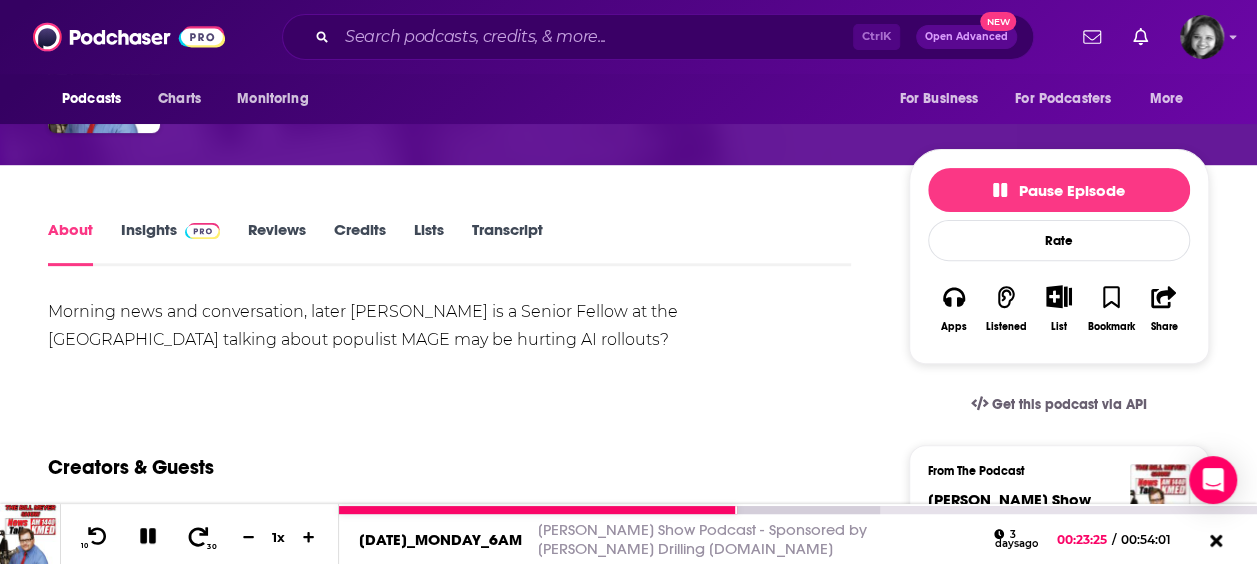 click 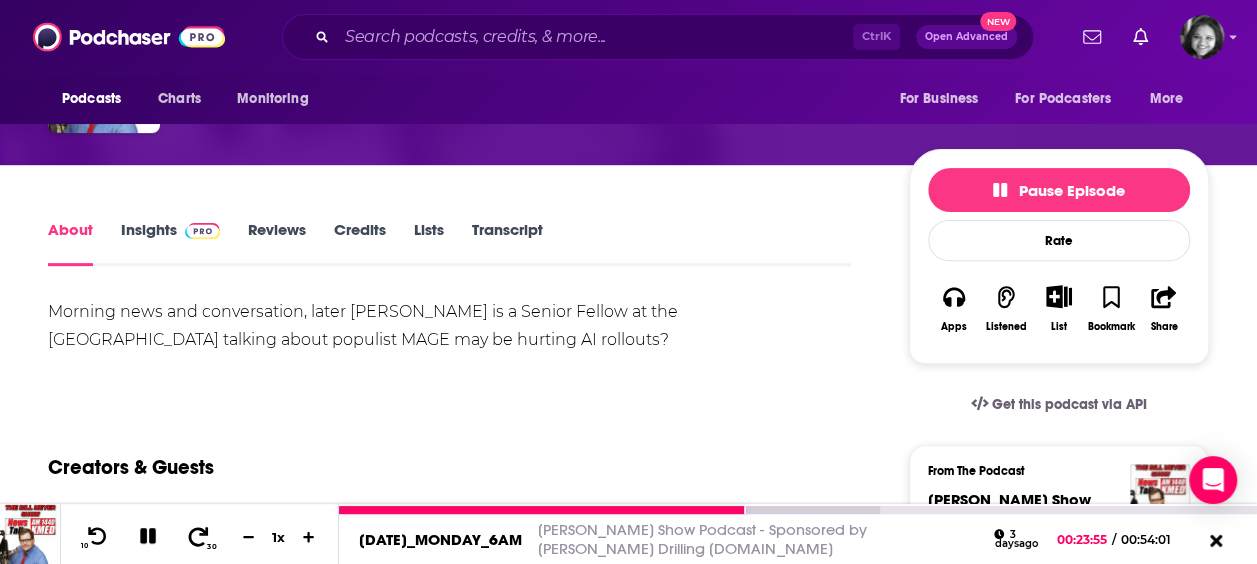 click 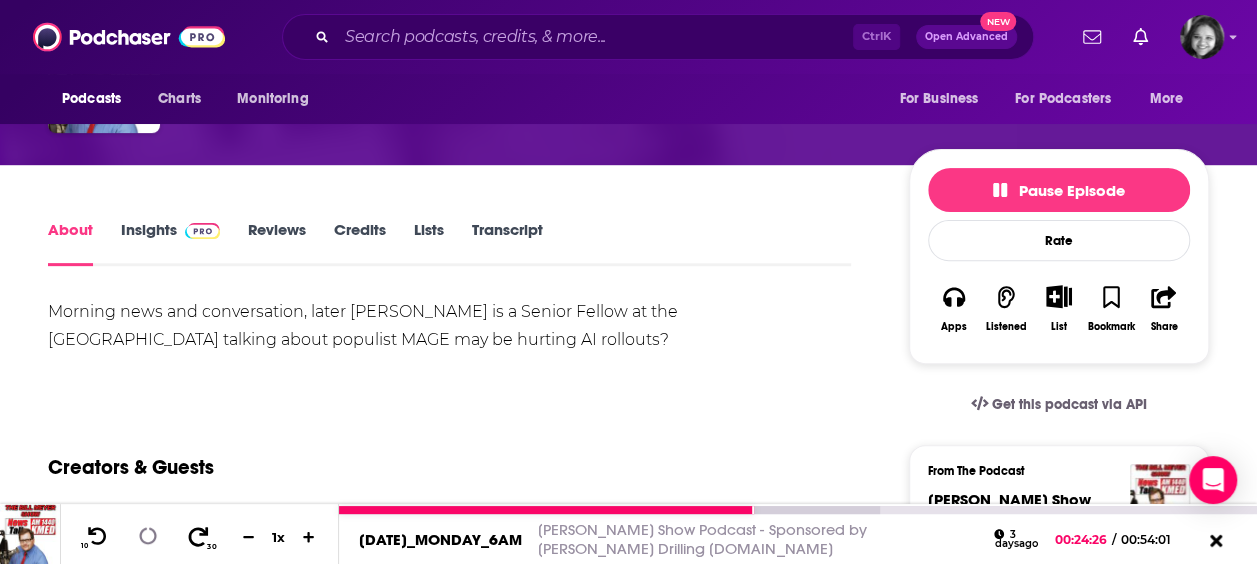 click 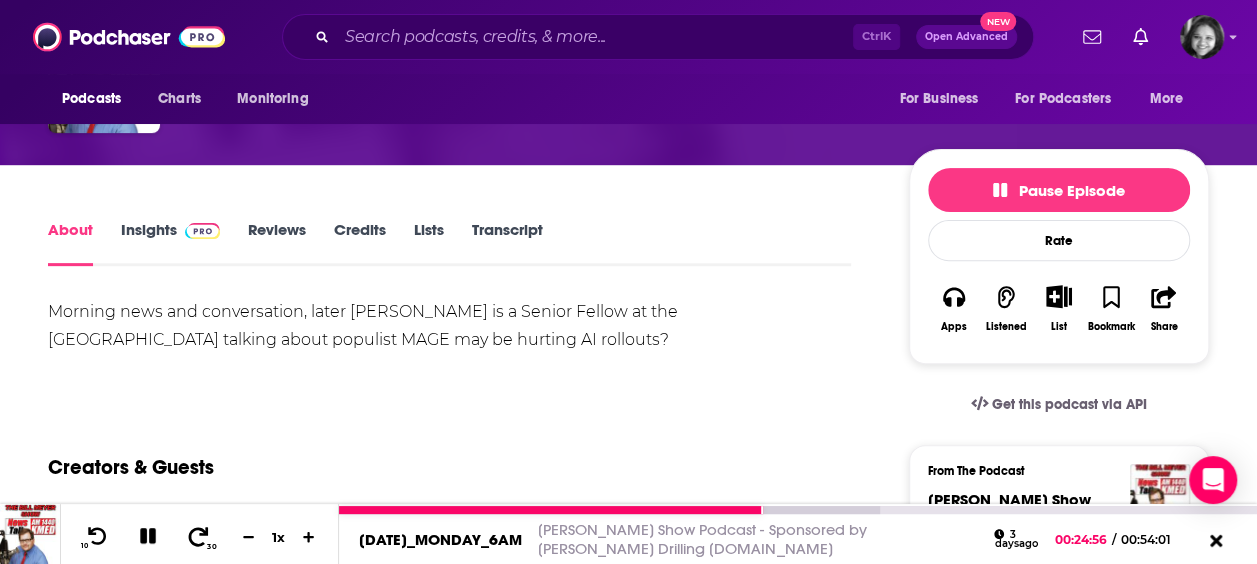 click 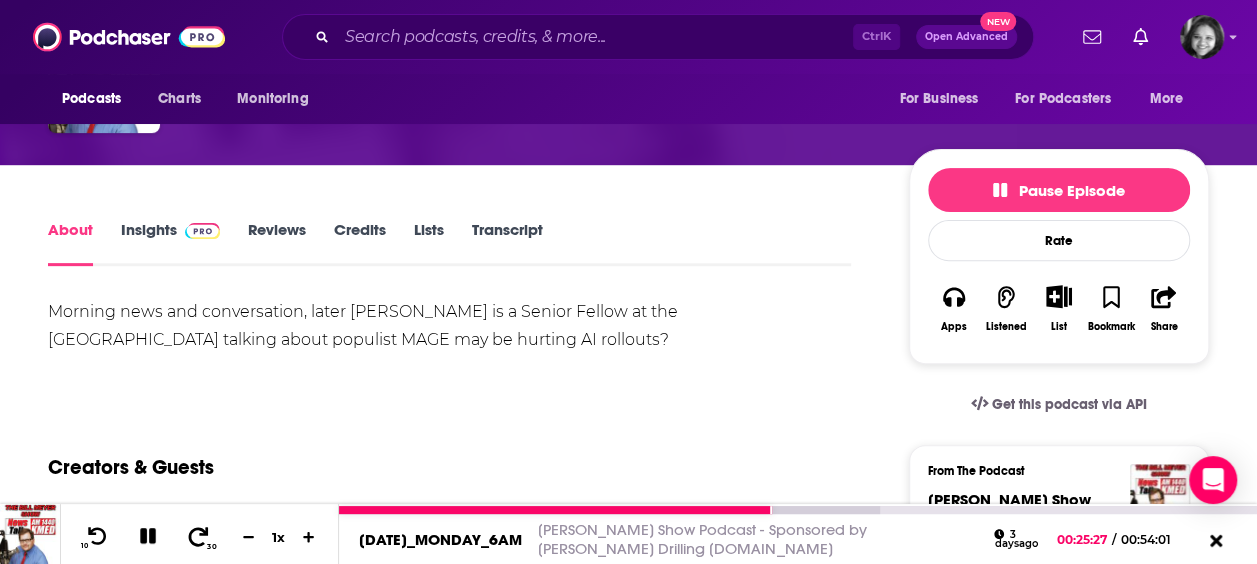 click 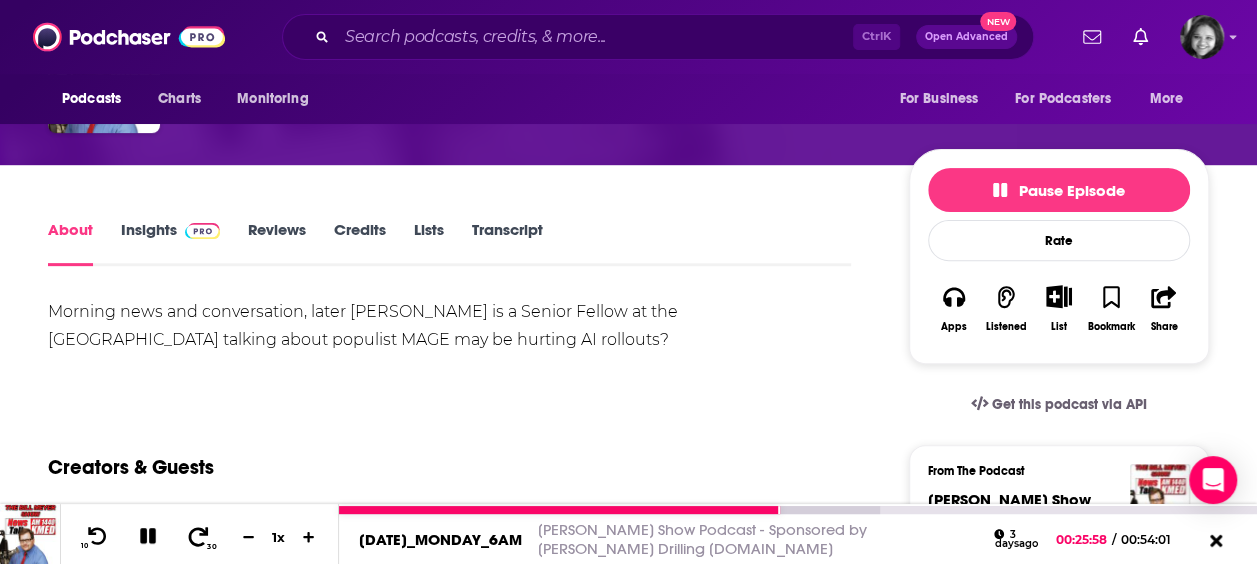 click 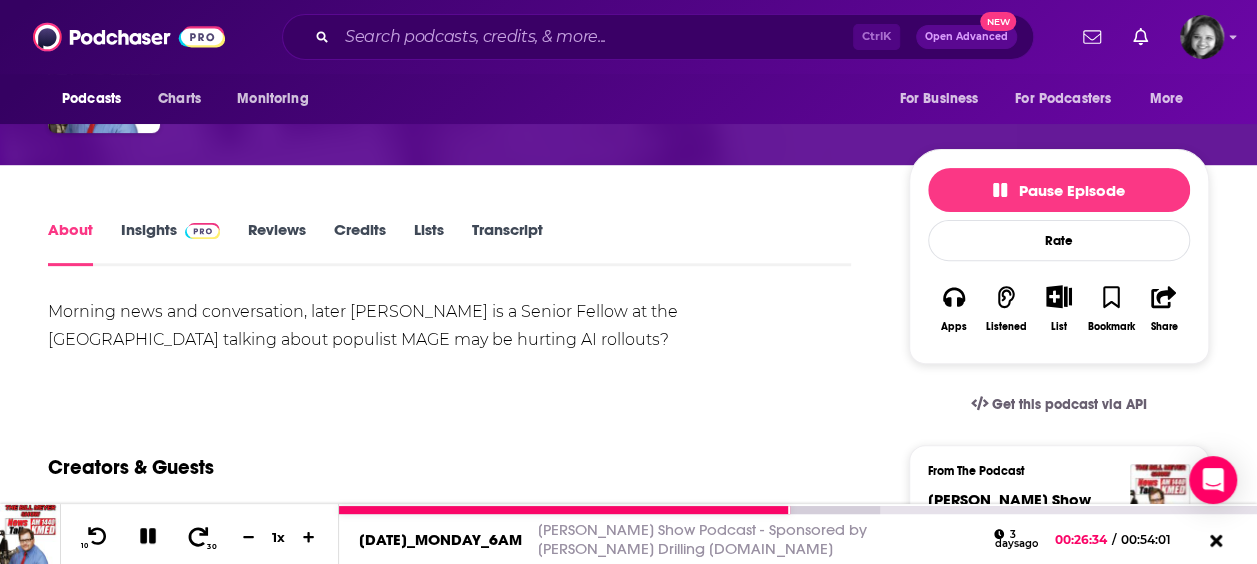 click 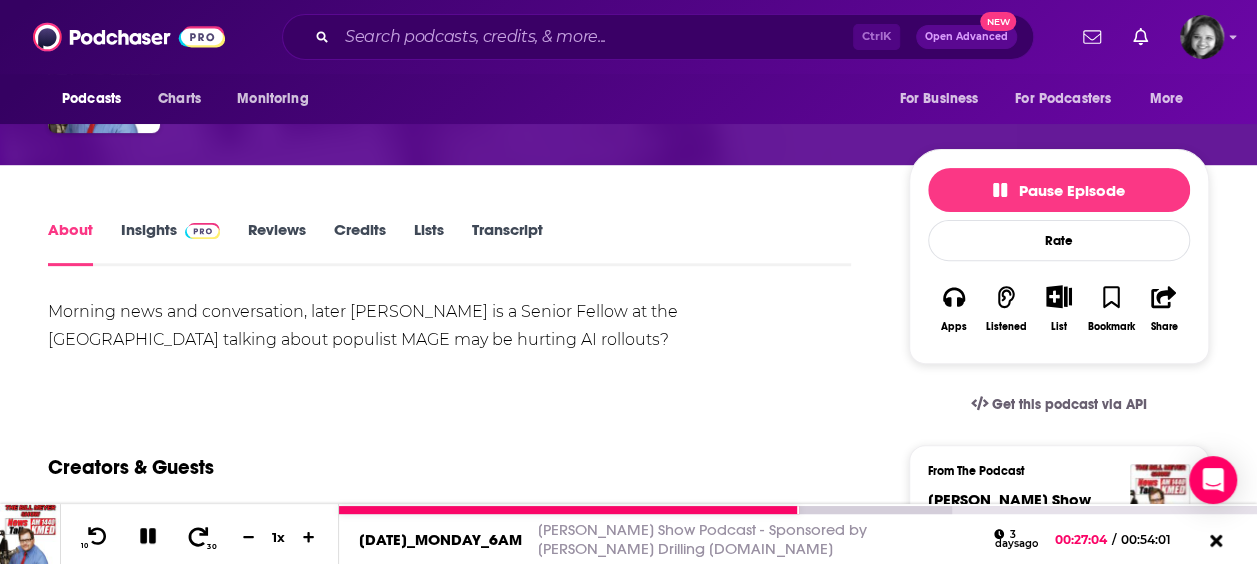 click 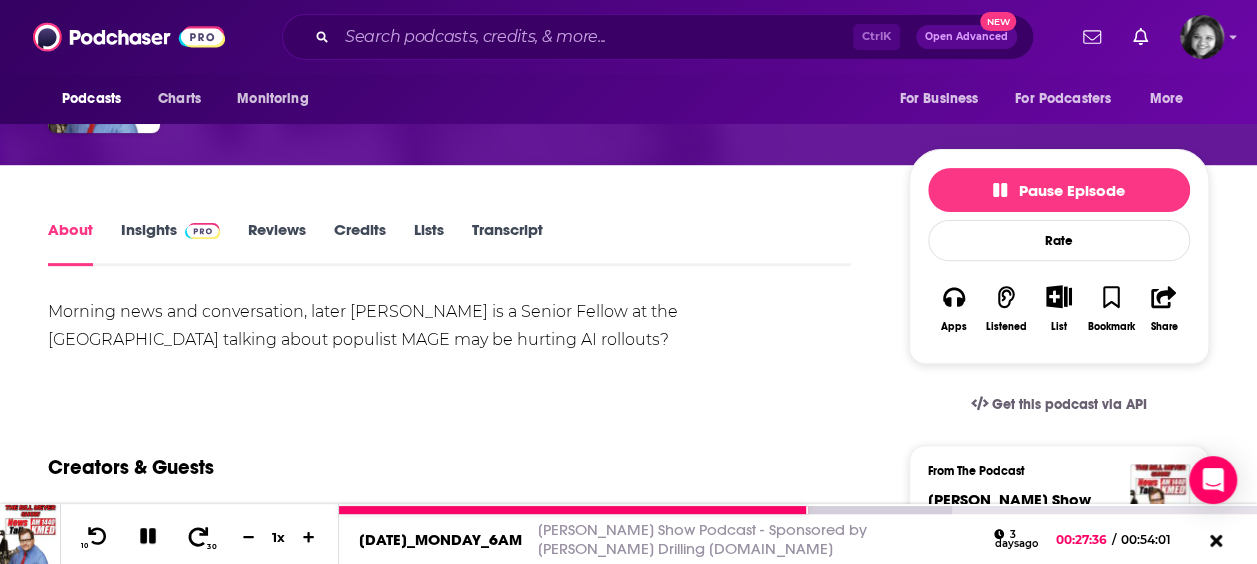 click 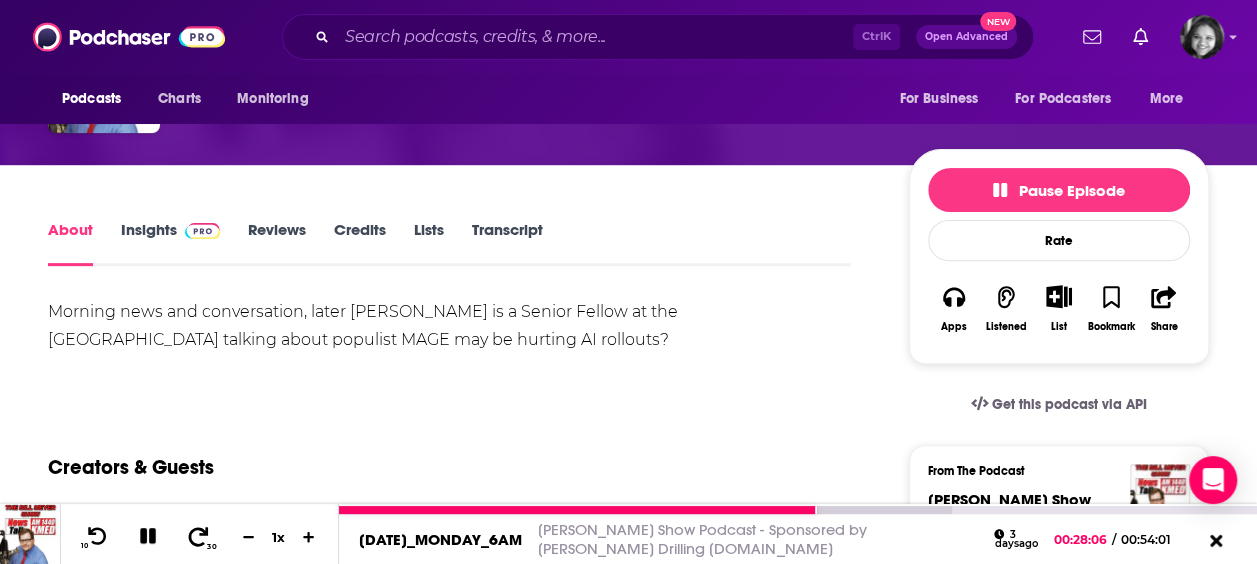 click 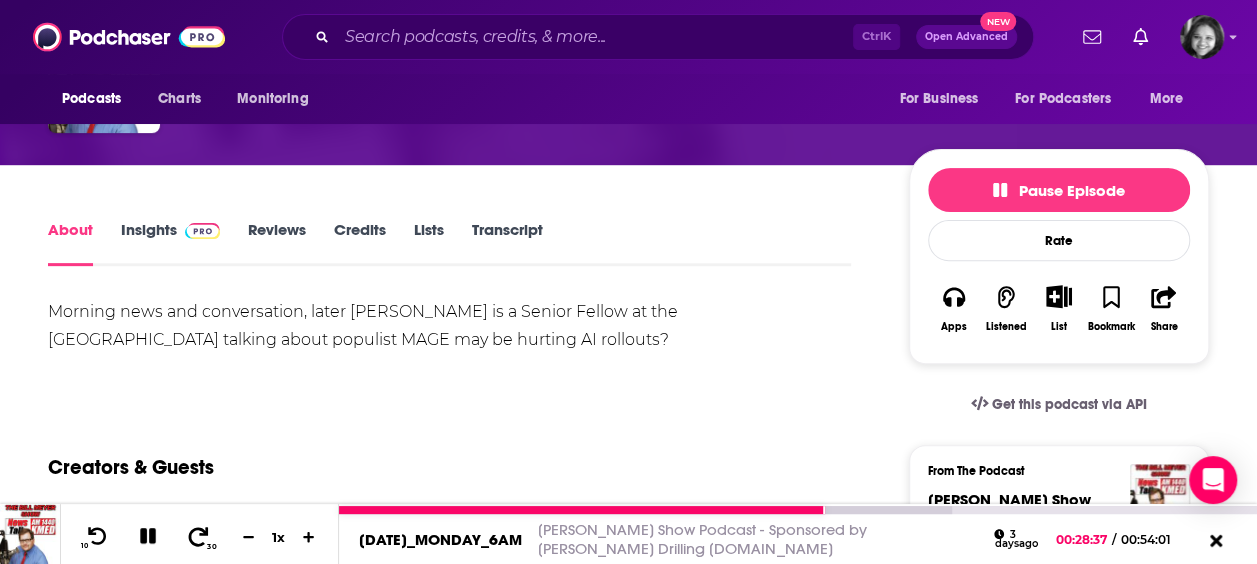 click 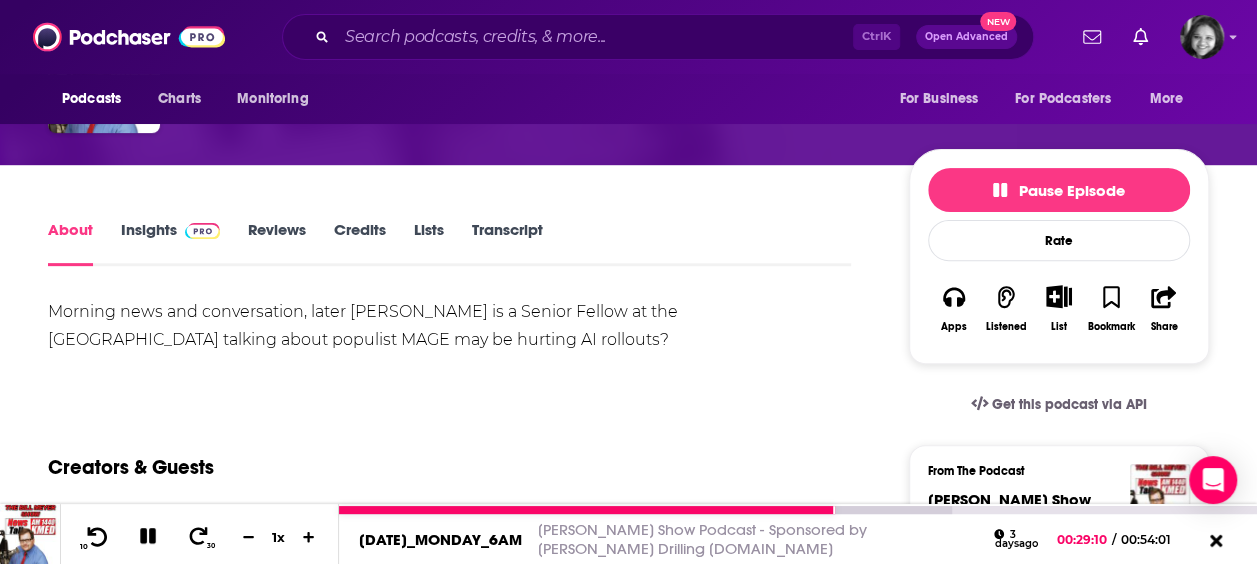 click 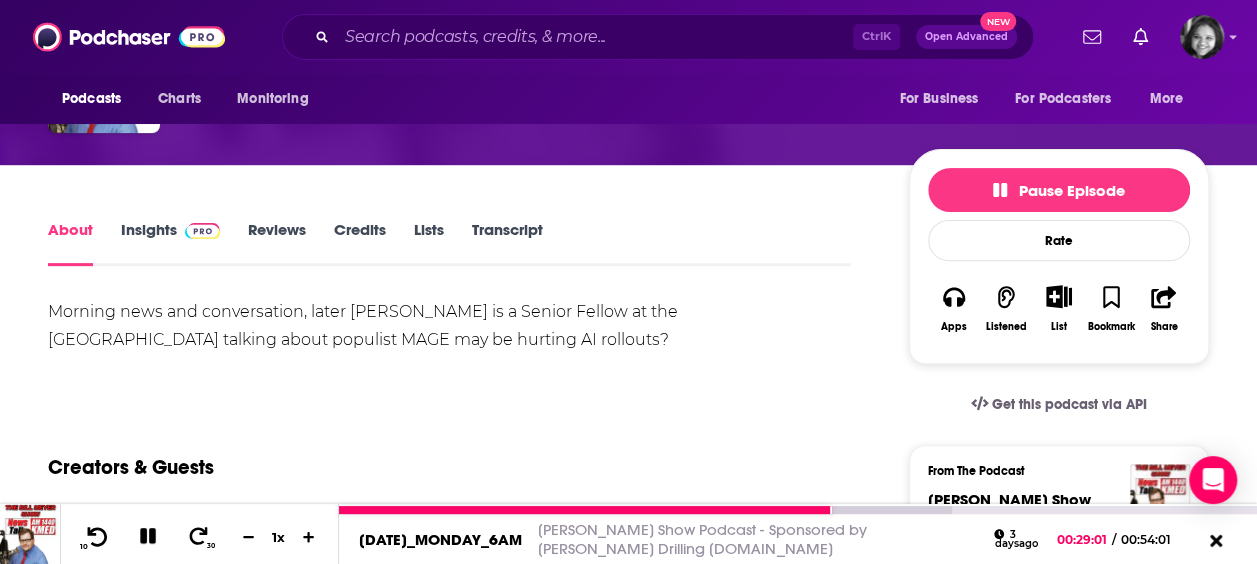 click 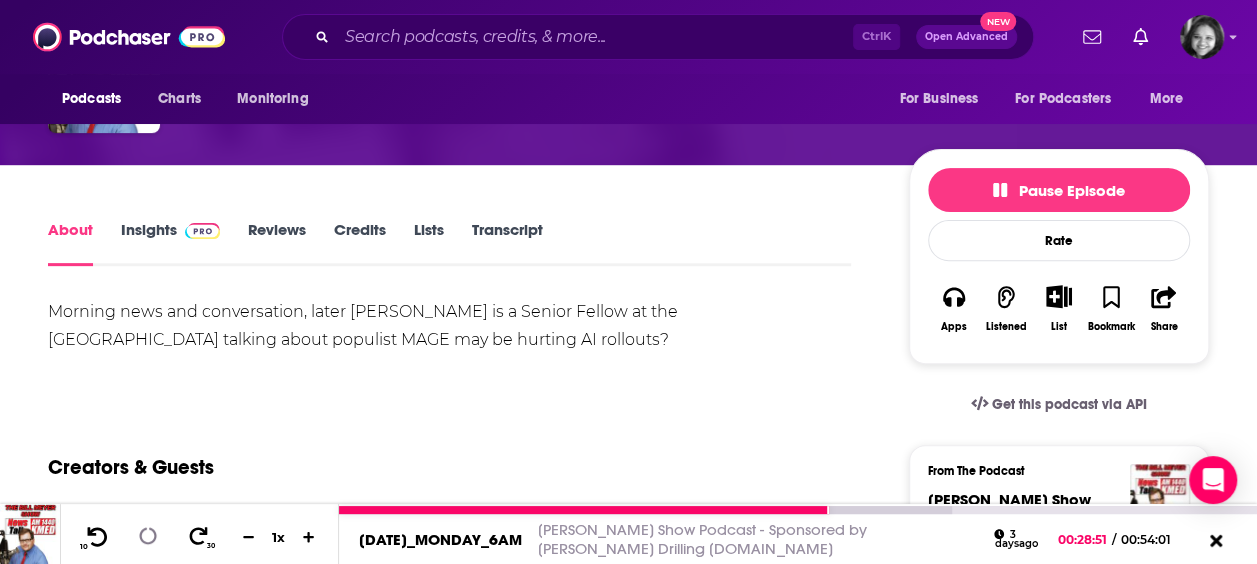 click 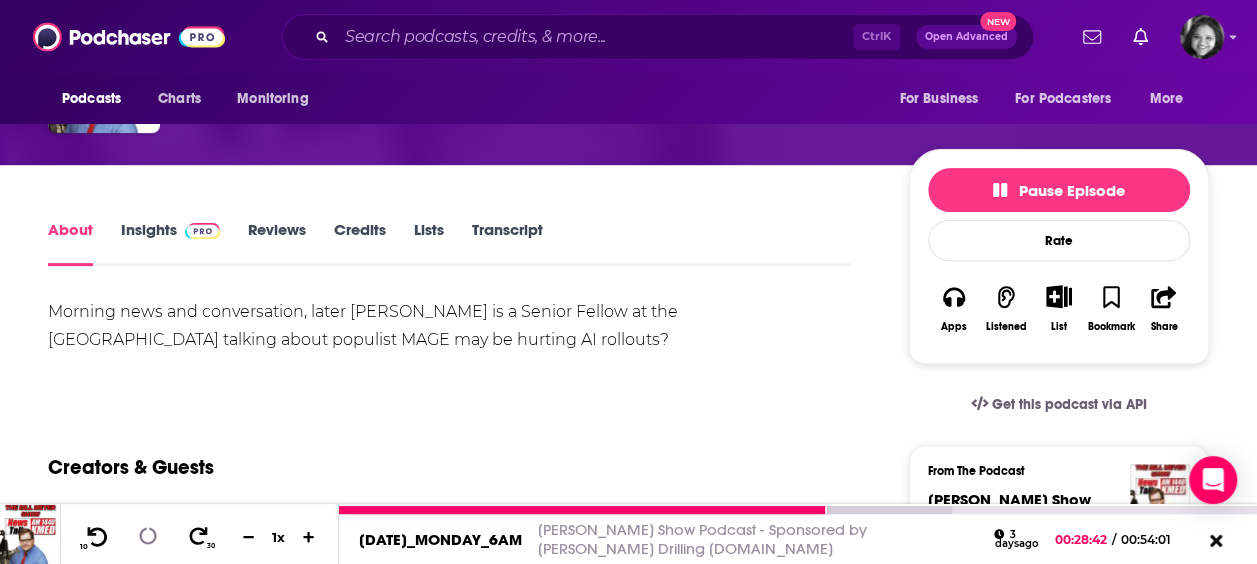 click 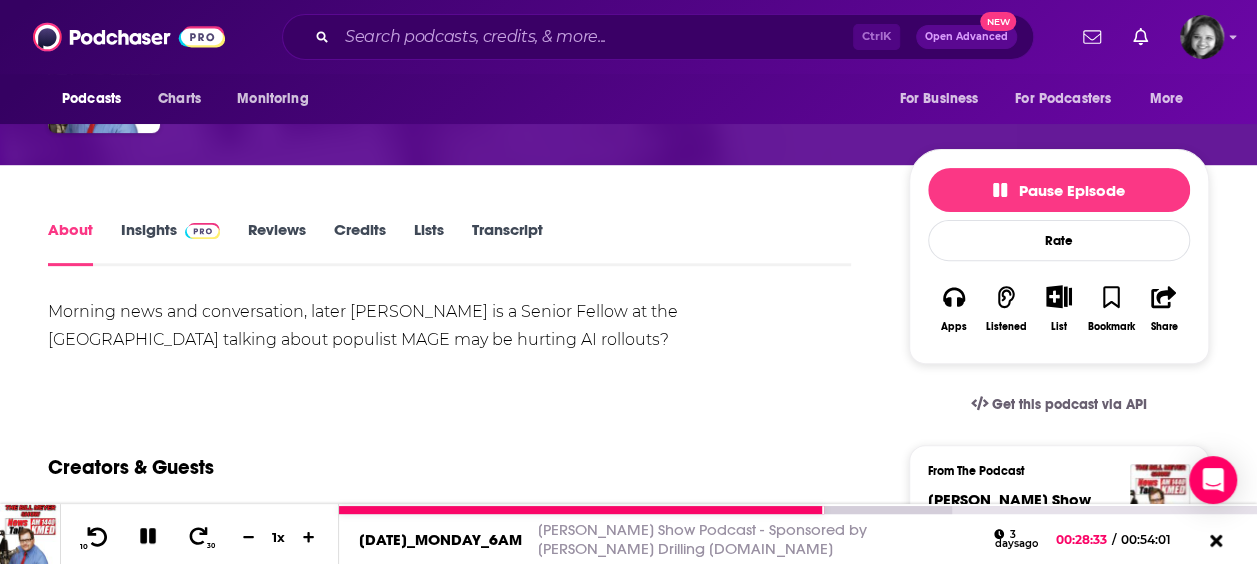 click 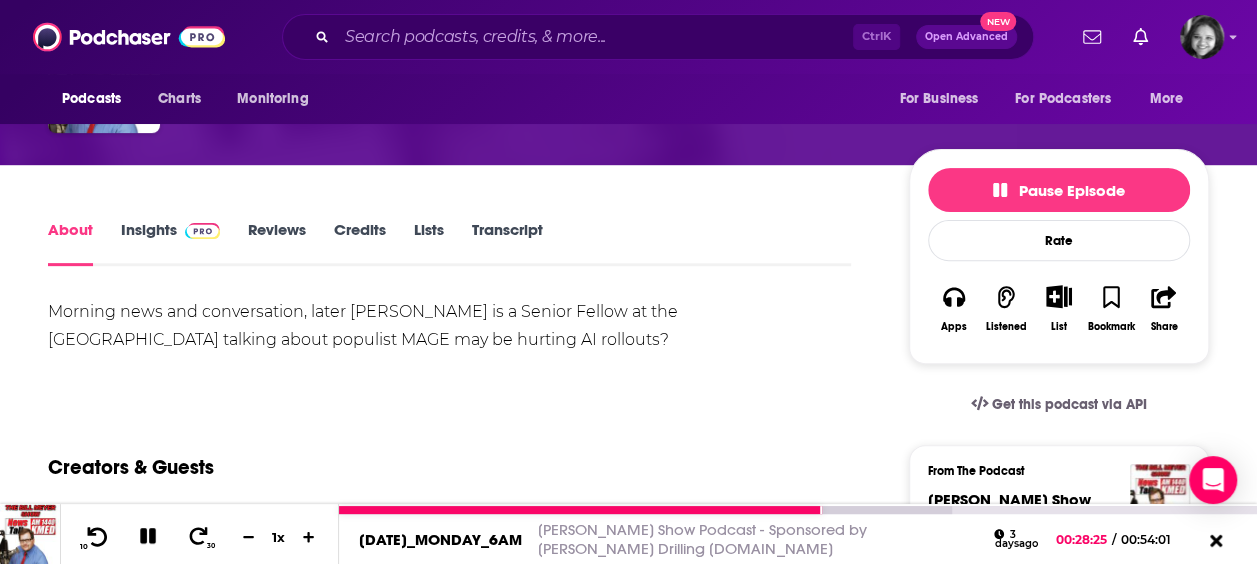 click 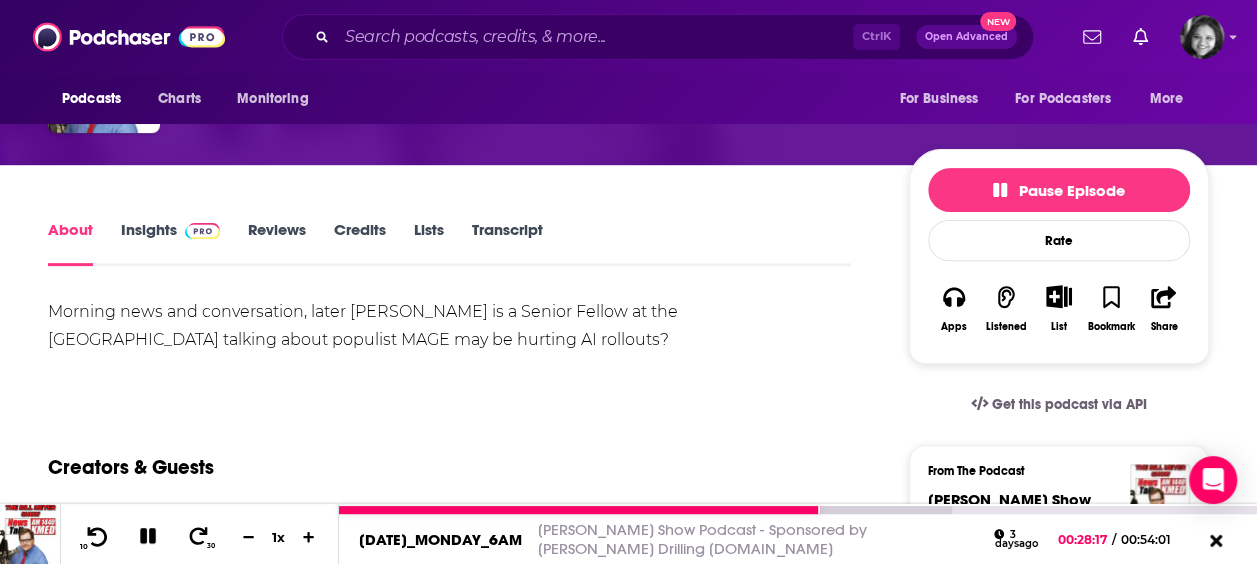 click 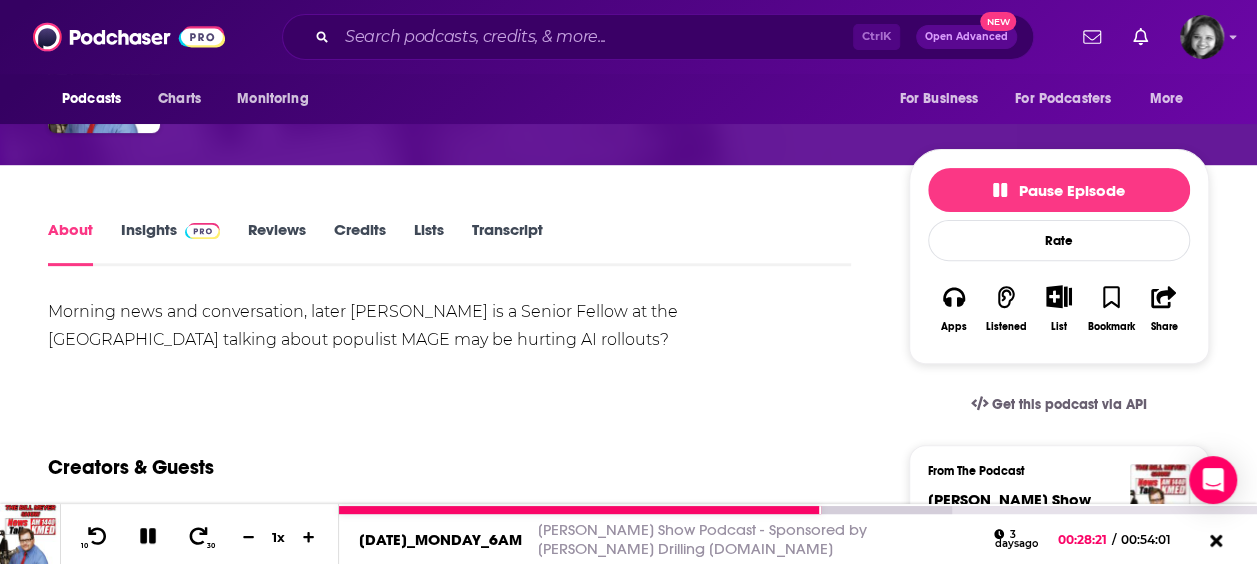 click 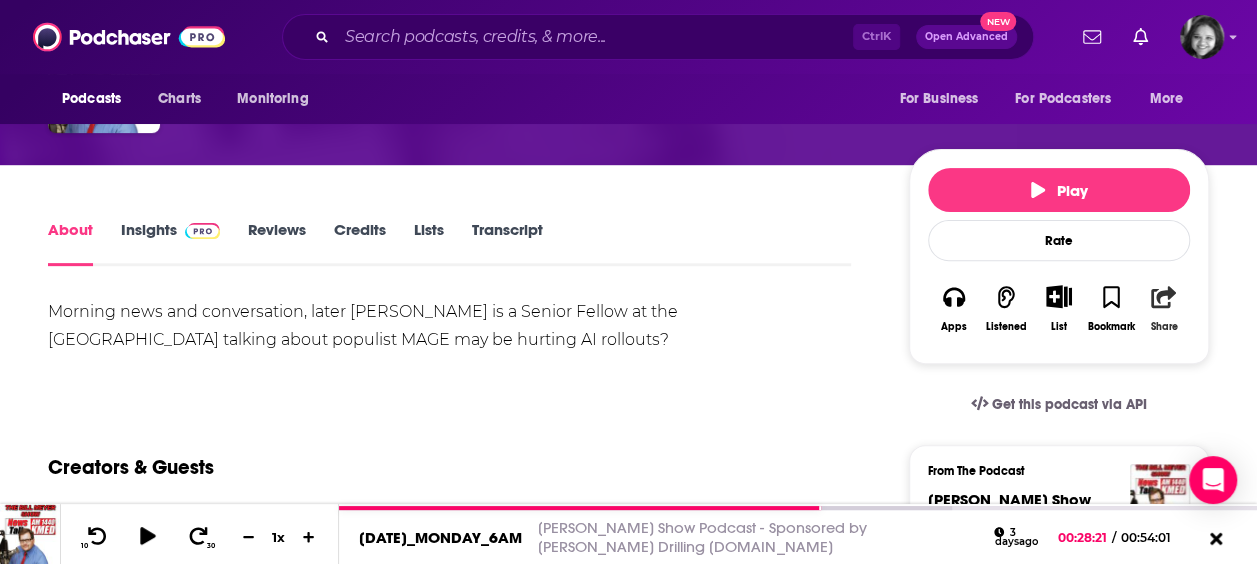 click 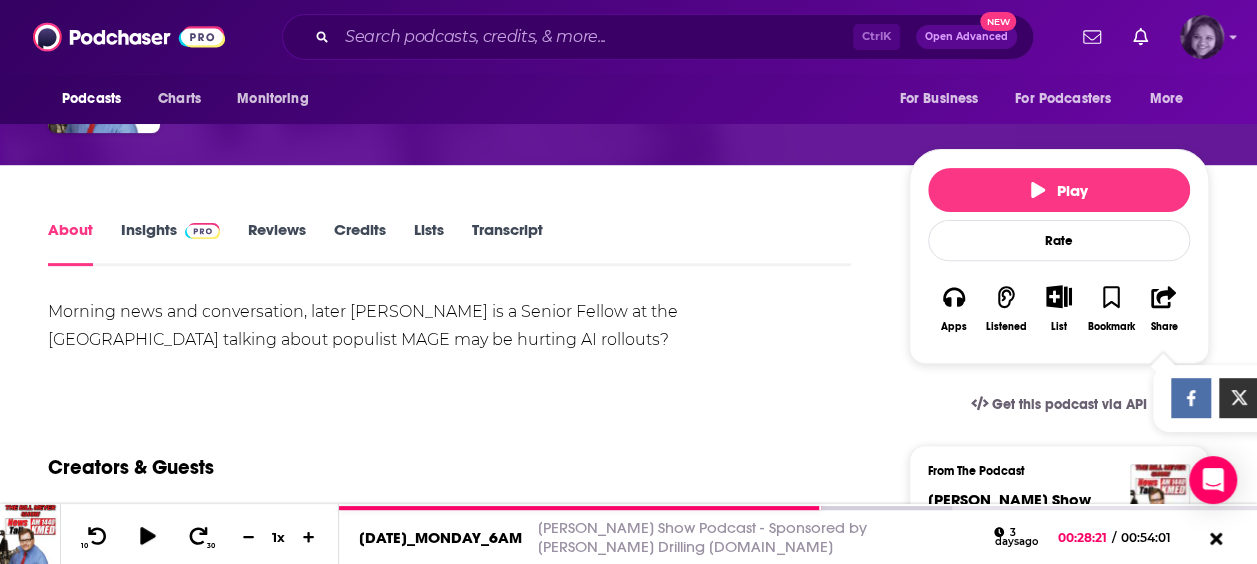 click at bounding box center (1202, 37) 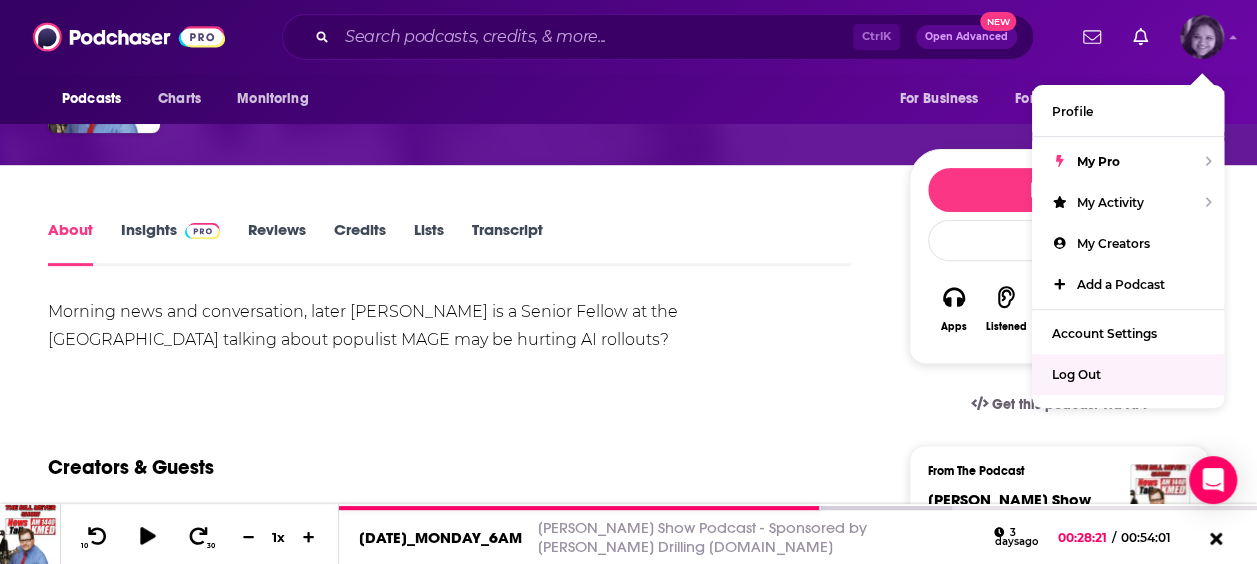 click on "Log Out" at bounding box center [1076, 374] 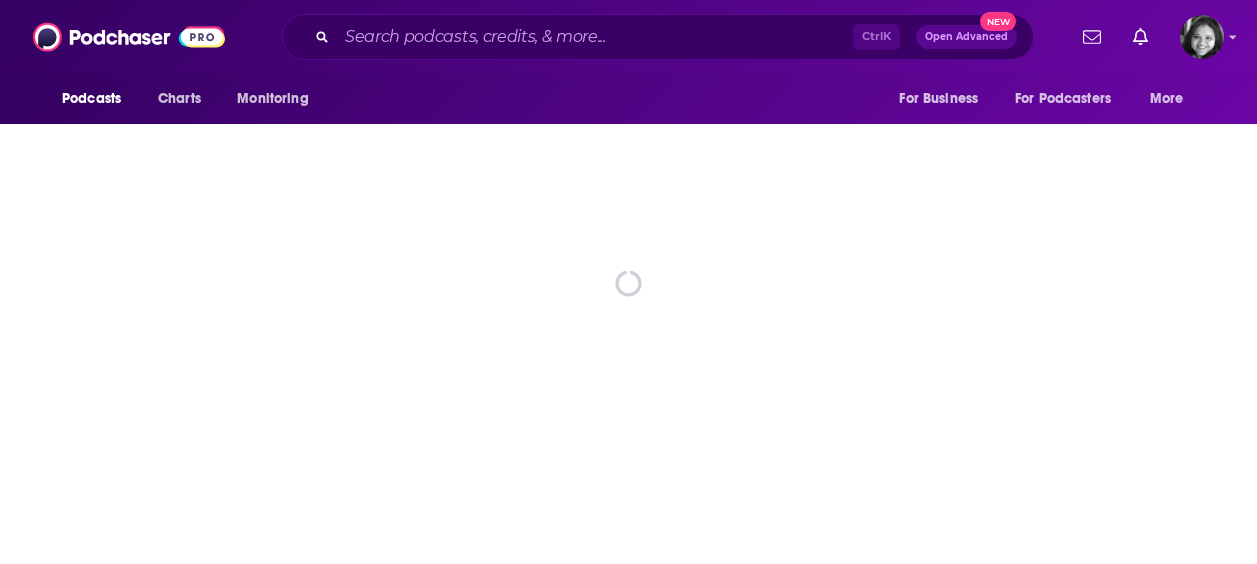 scroll, scrollTop: 0, scrollLeft: 0, axis: both 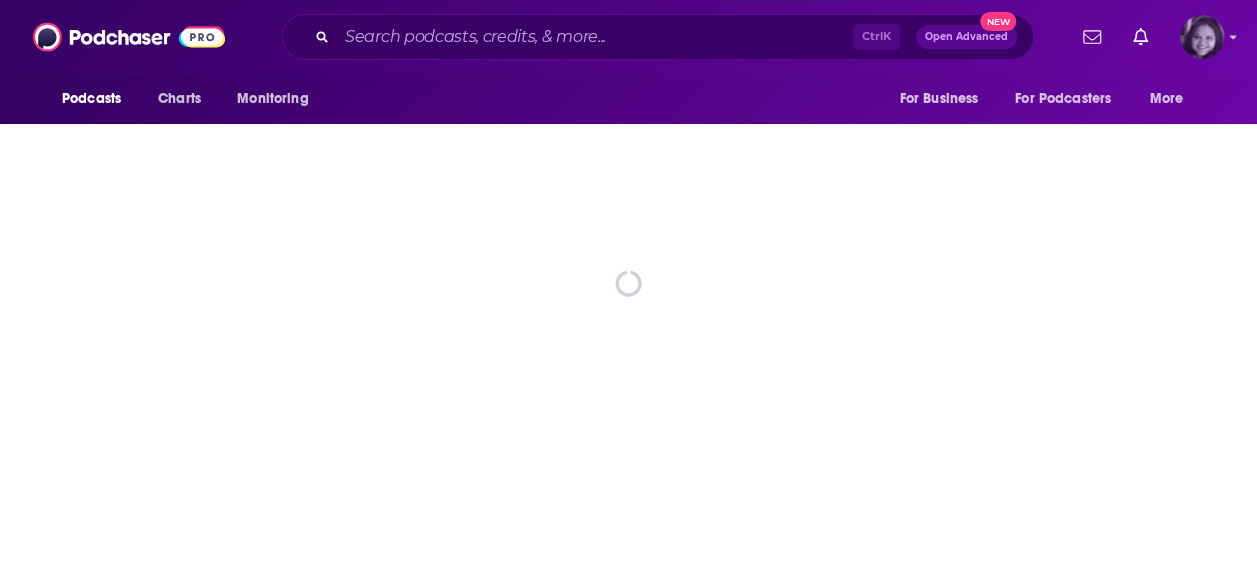 click at bounding box center (1202, 37) 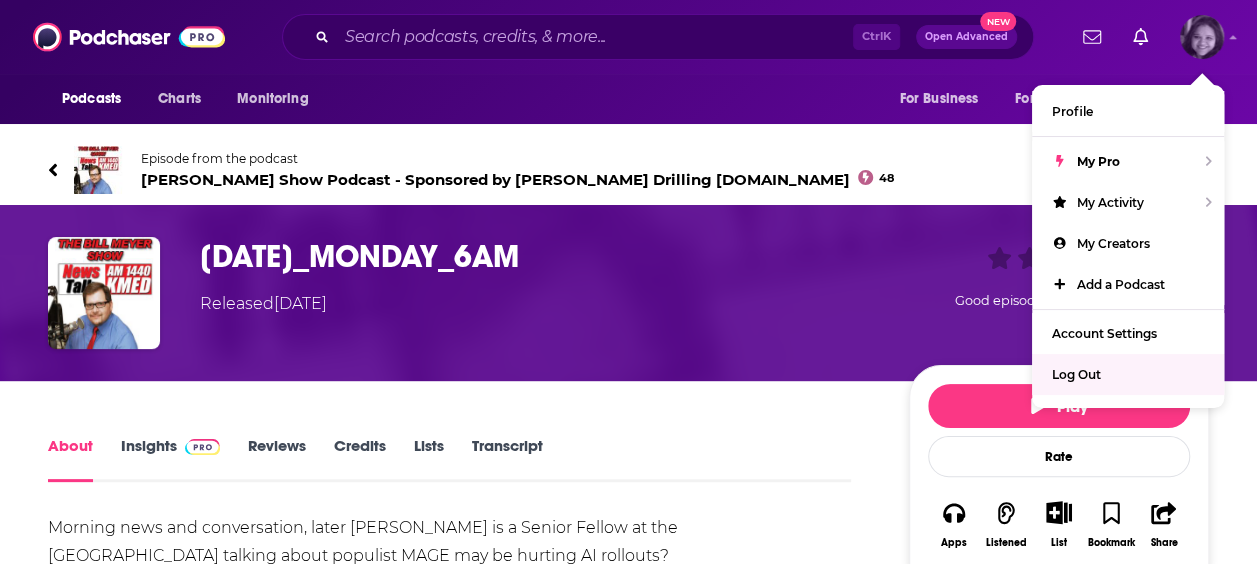 click on "Log Out" at bounding box center [1076, 374] 